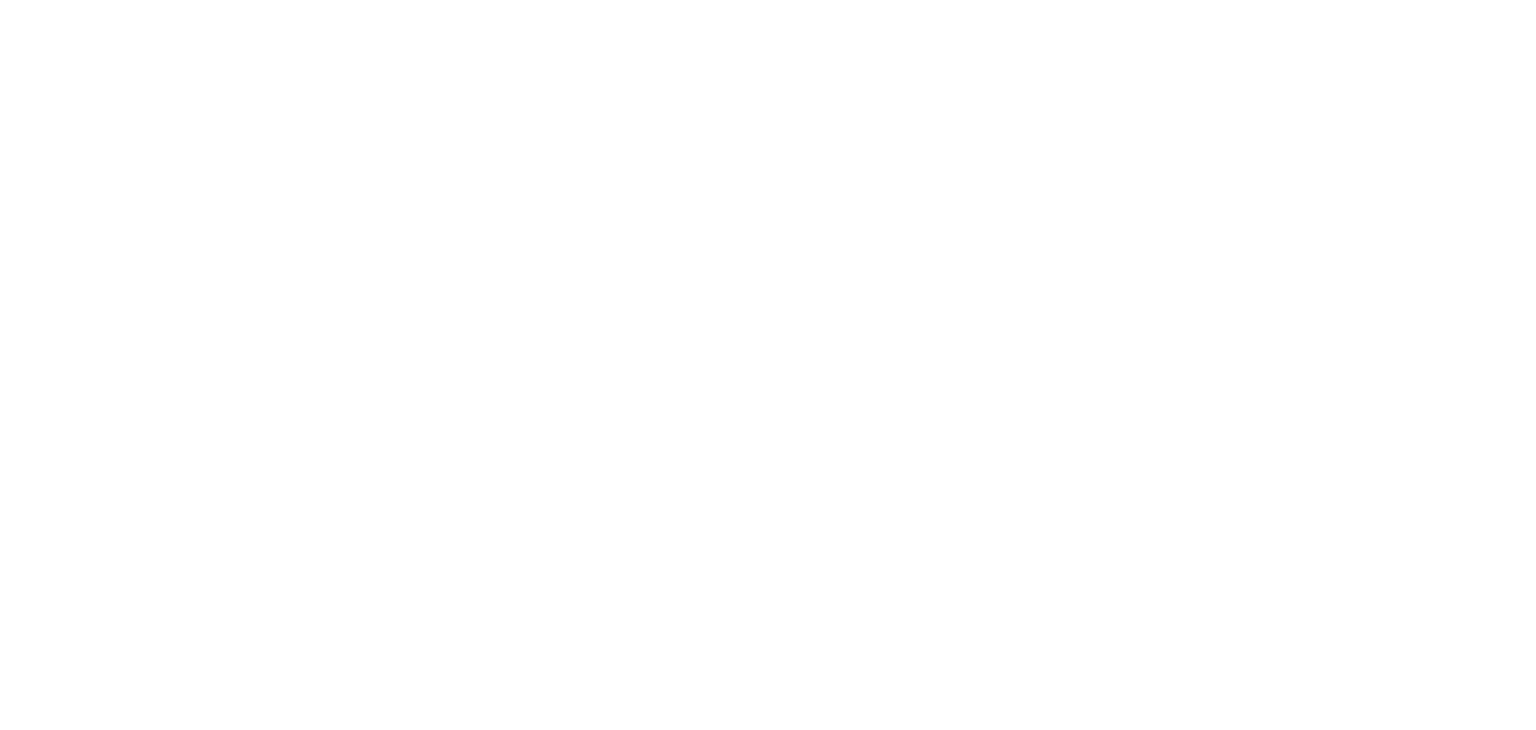 scroll, scrollTop: 0, scrollLeft: 0, axis: both 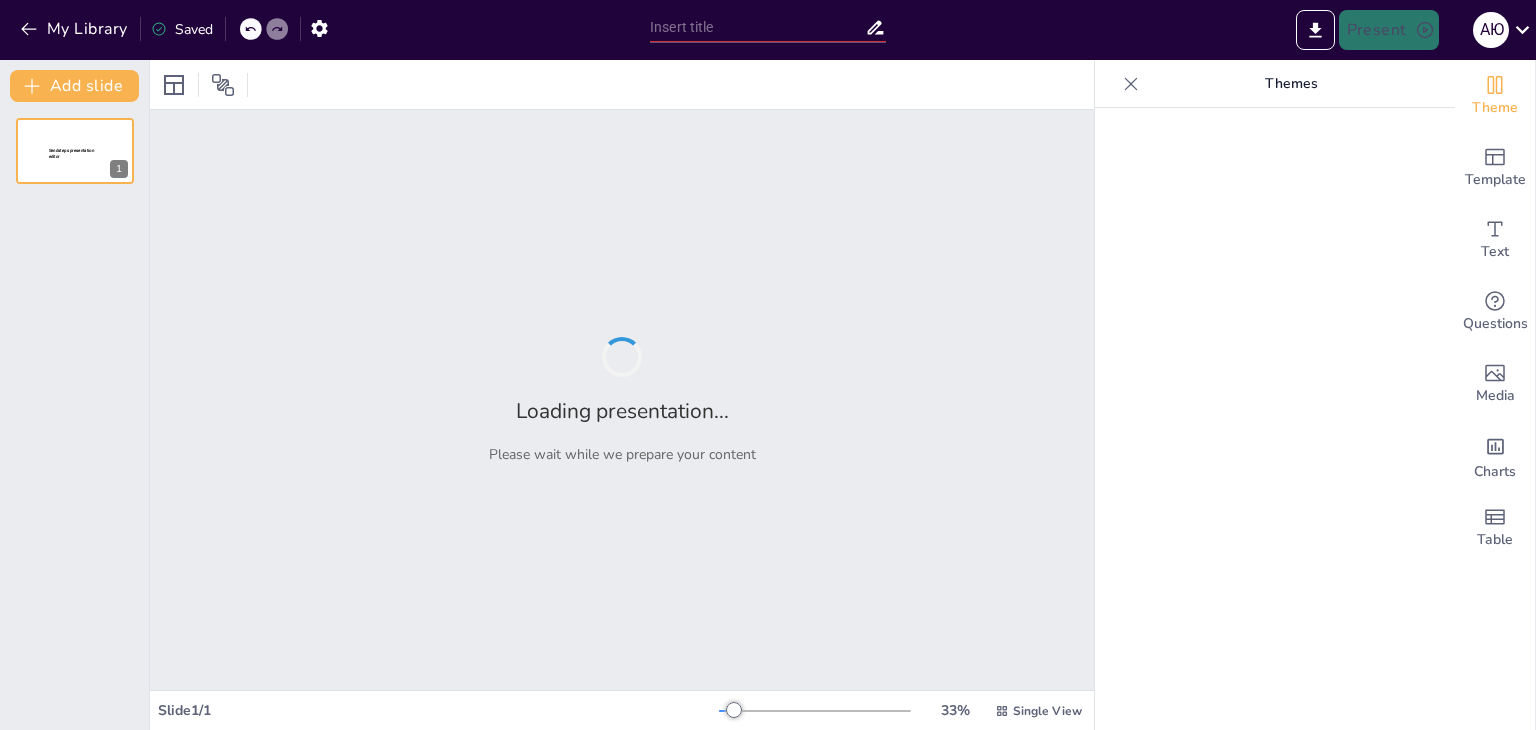 type on "Утилизация отходов лесопиления: Экологический проект 2025" 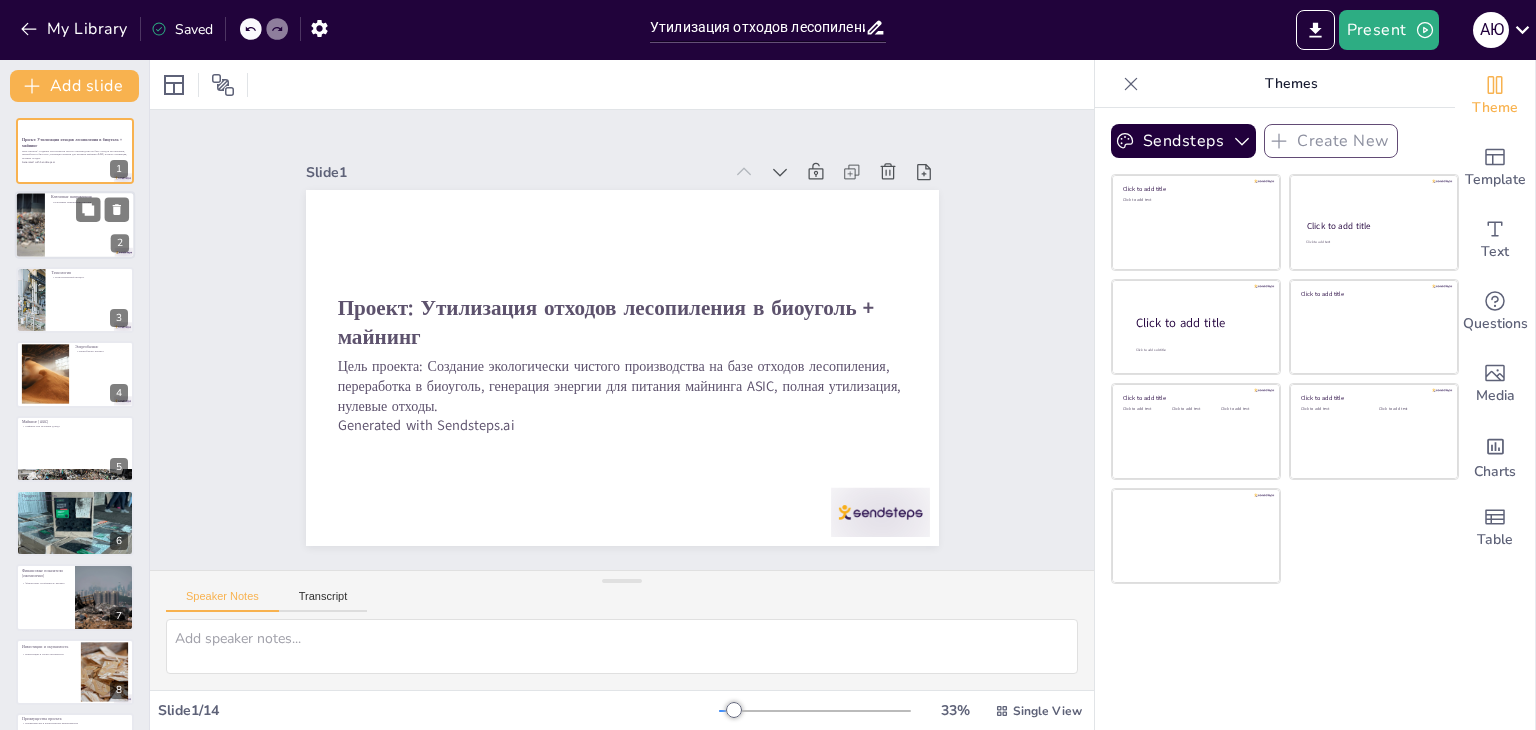 click at bounding box center [75, 226] 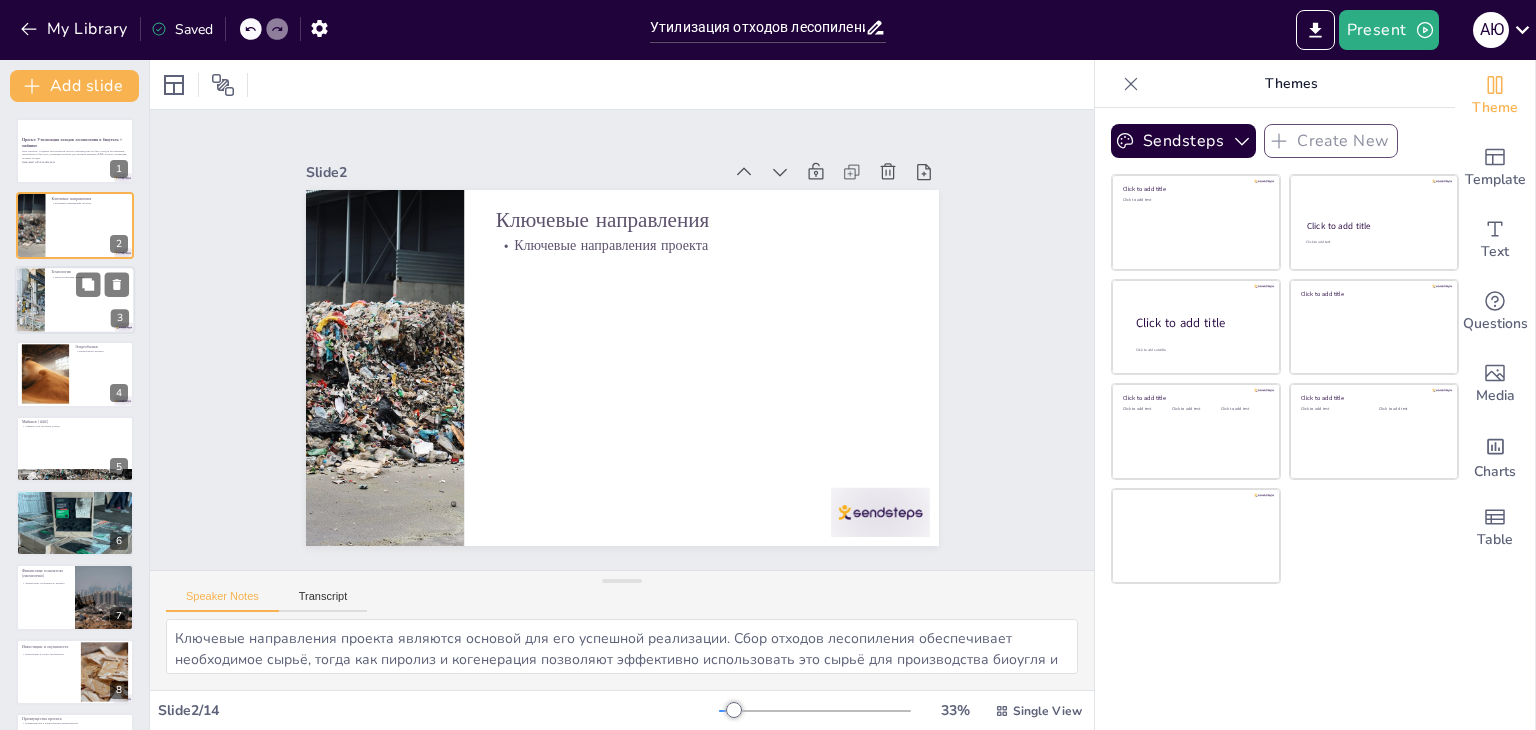 click at bounding box center (30, 300) 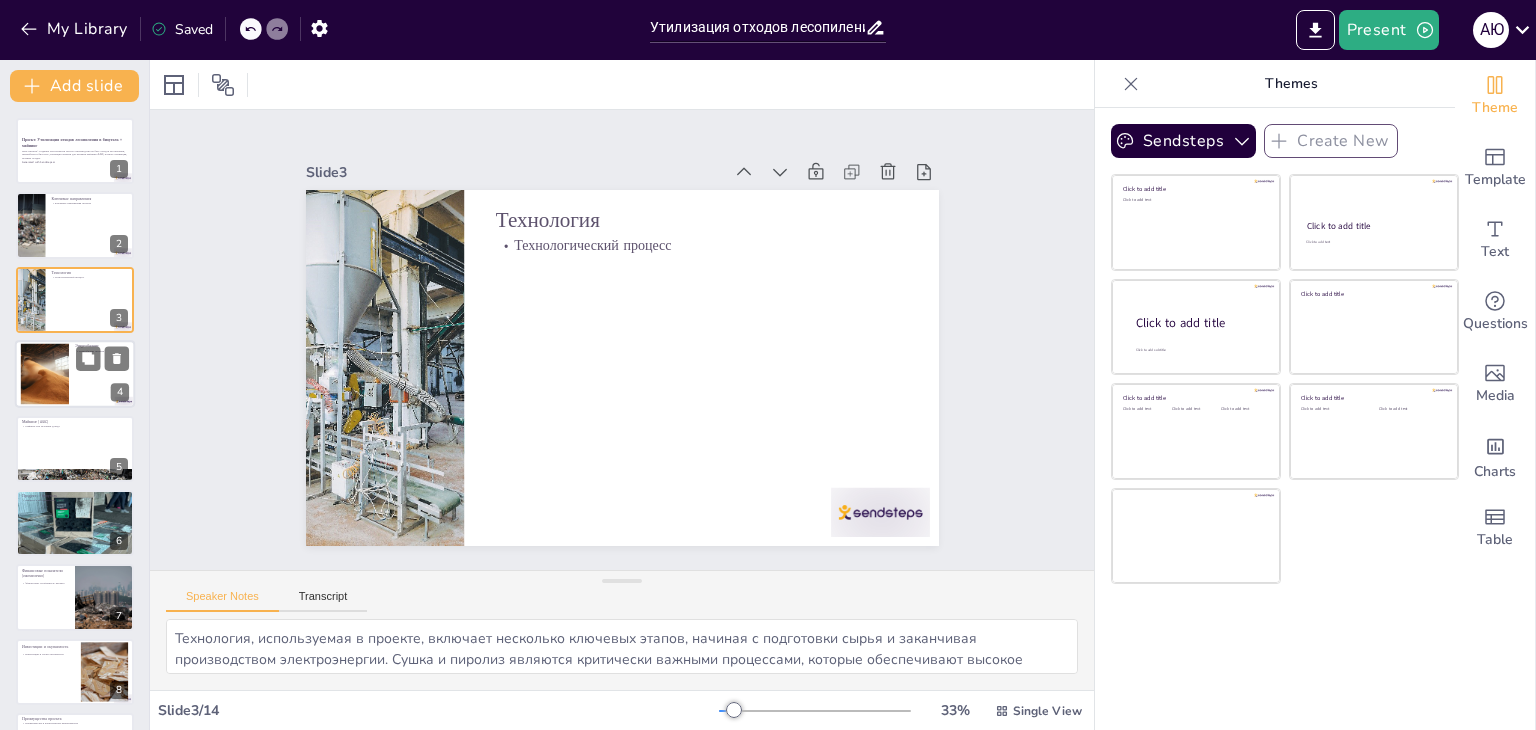 click at bounding box center (45, 374) 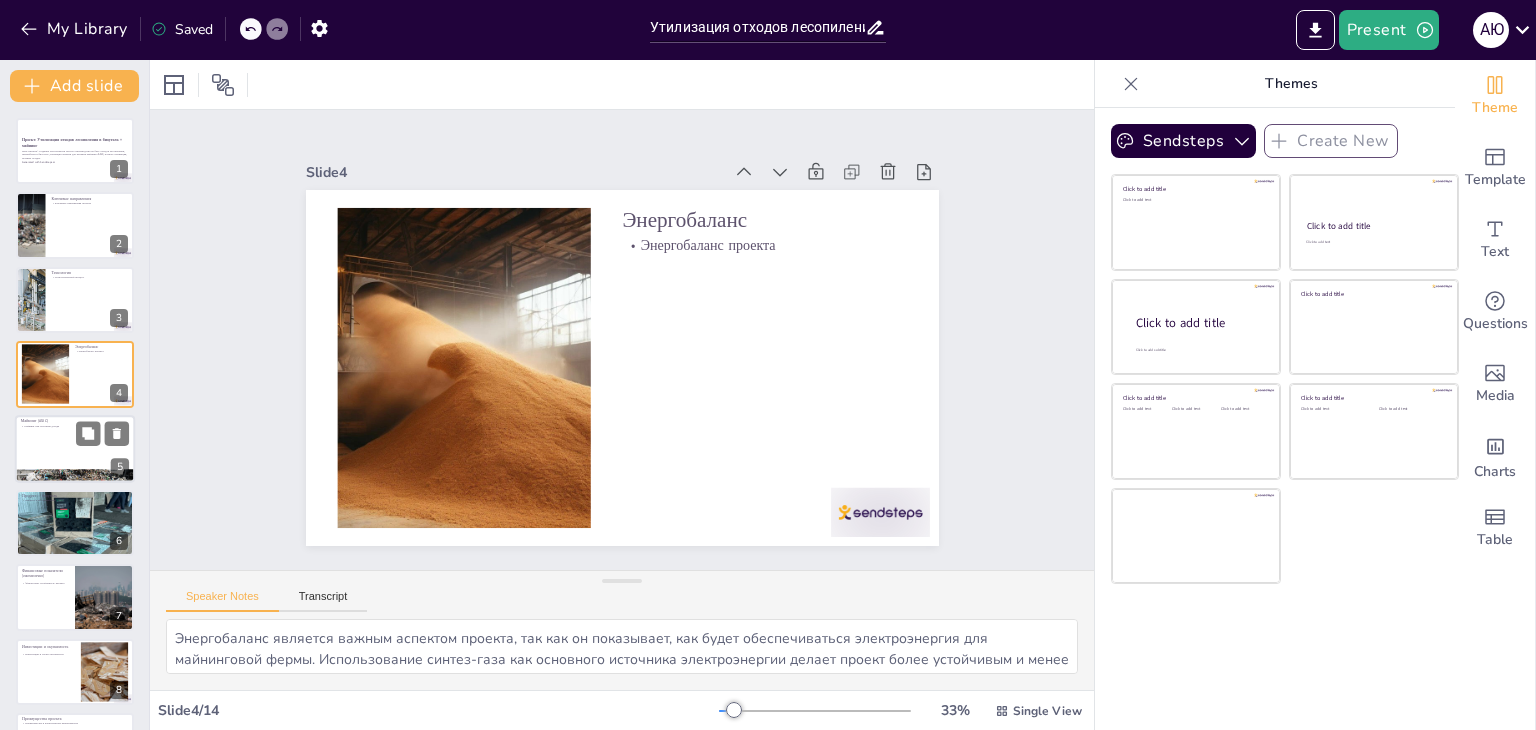 click at bounding box center (75, 449) 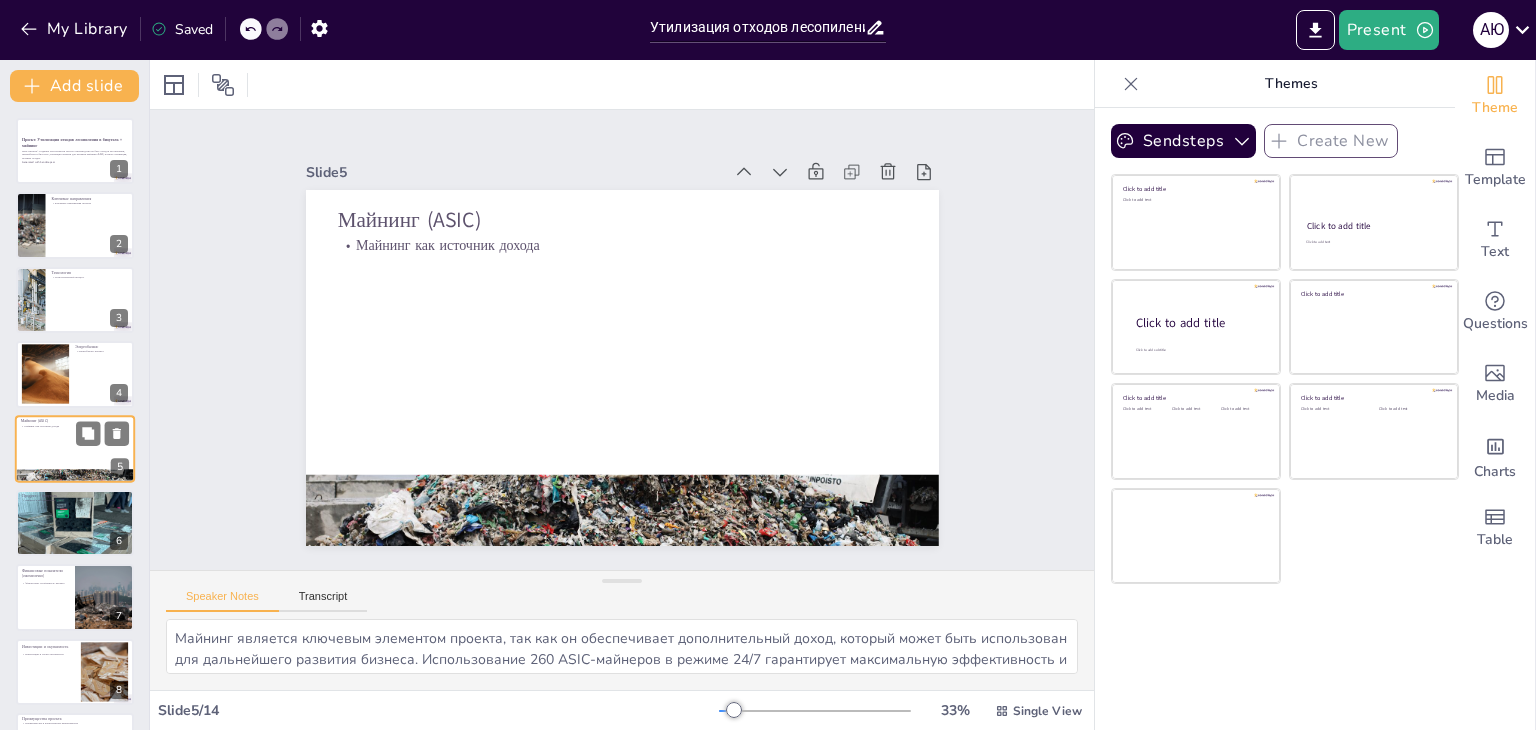 scroll, scrollTop: 32, scrollLeft: 0, axis: vertical 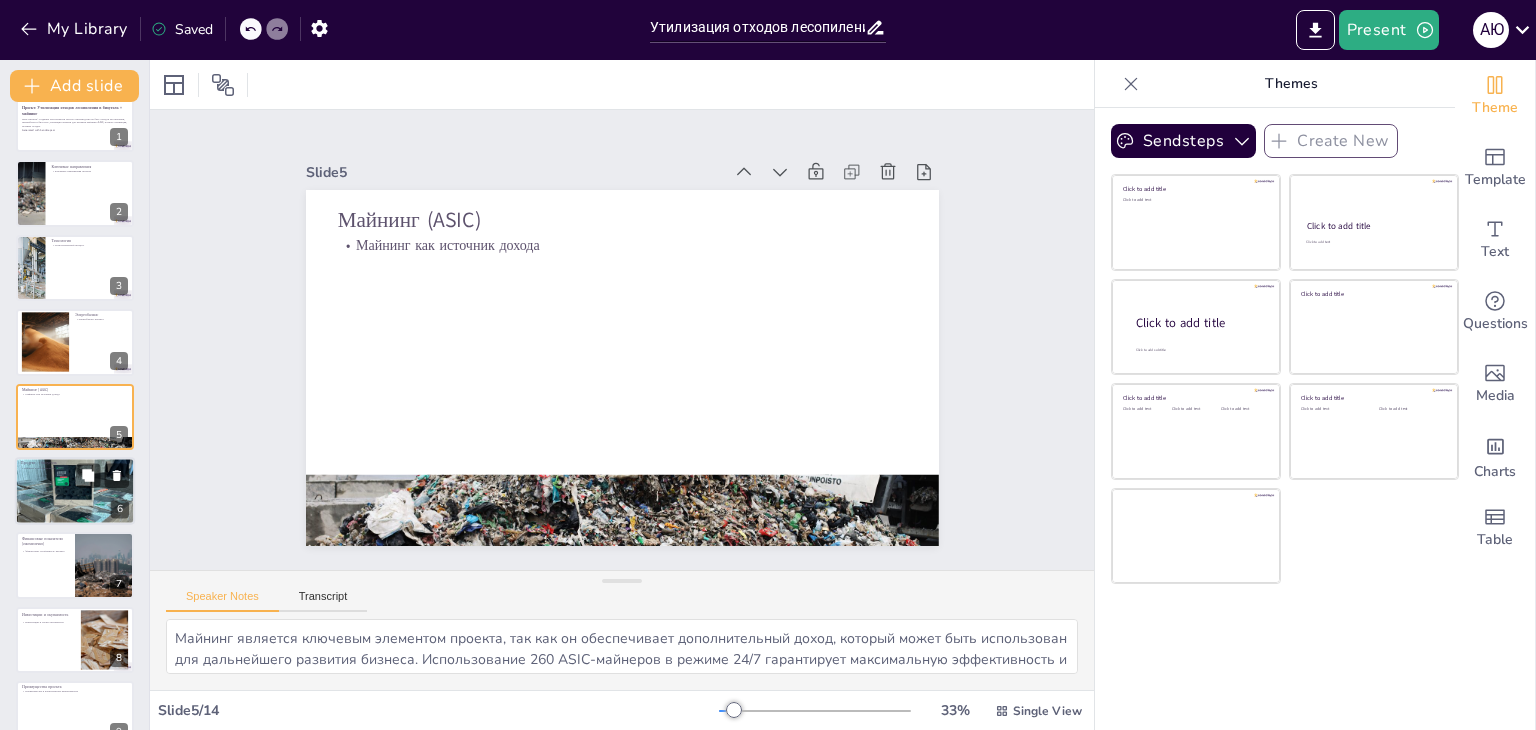 click at bounding box center [75, 491] 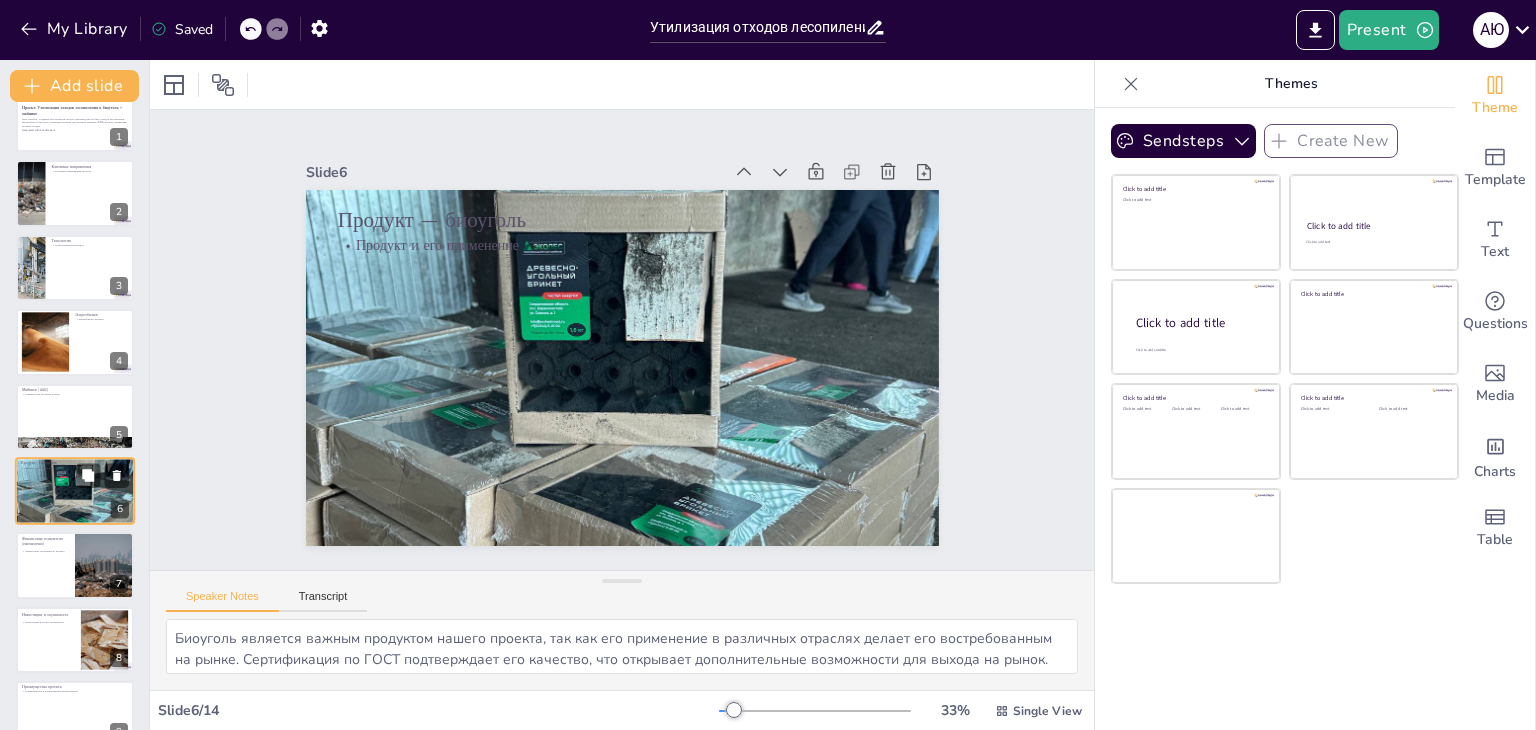 scroll, scrollTop: 107, scrollLeft: 0, axis: vertical 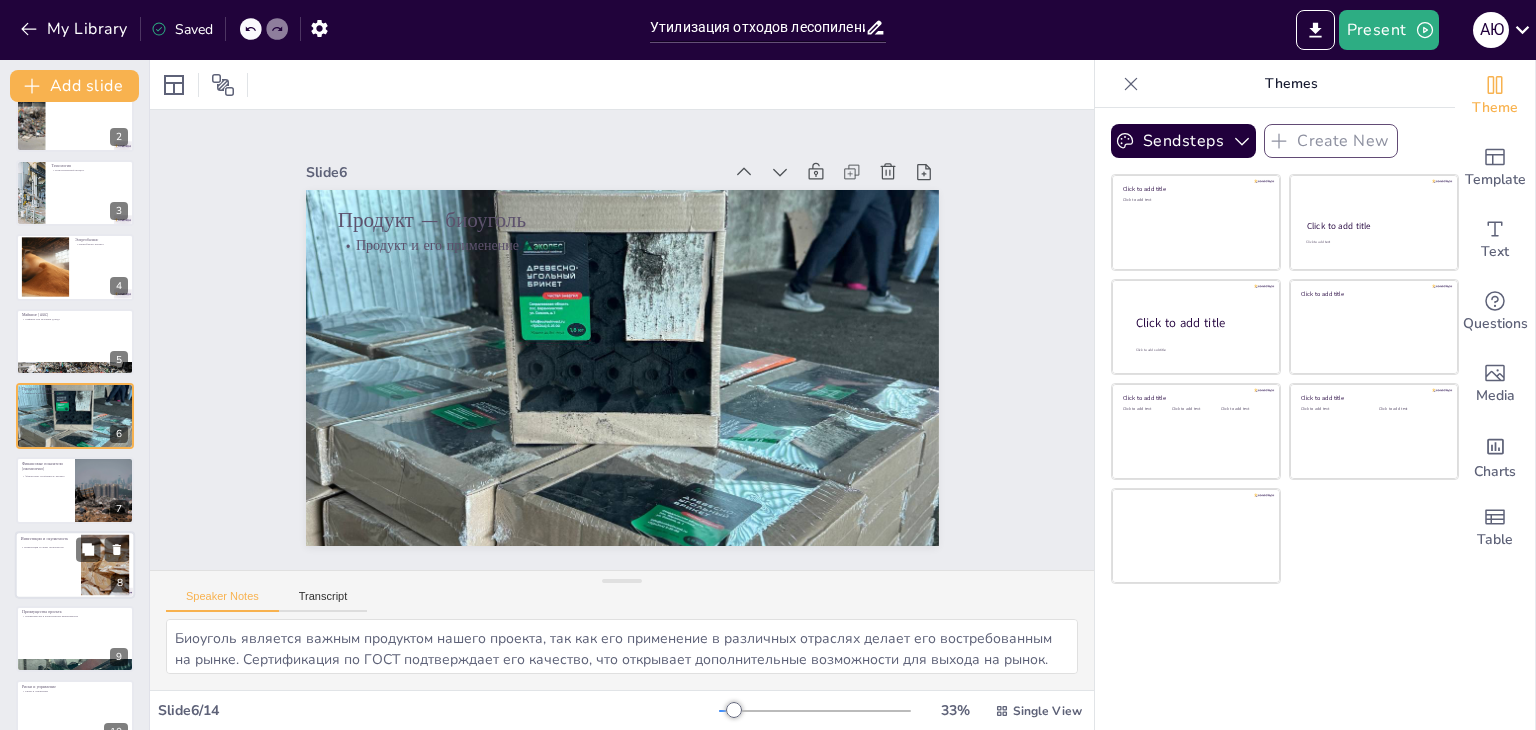 click on "Инвестиции и сроки окупаемости" at bounding box center (48, 547) 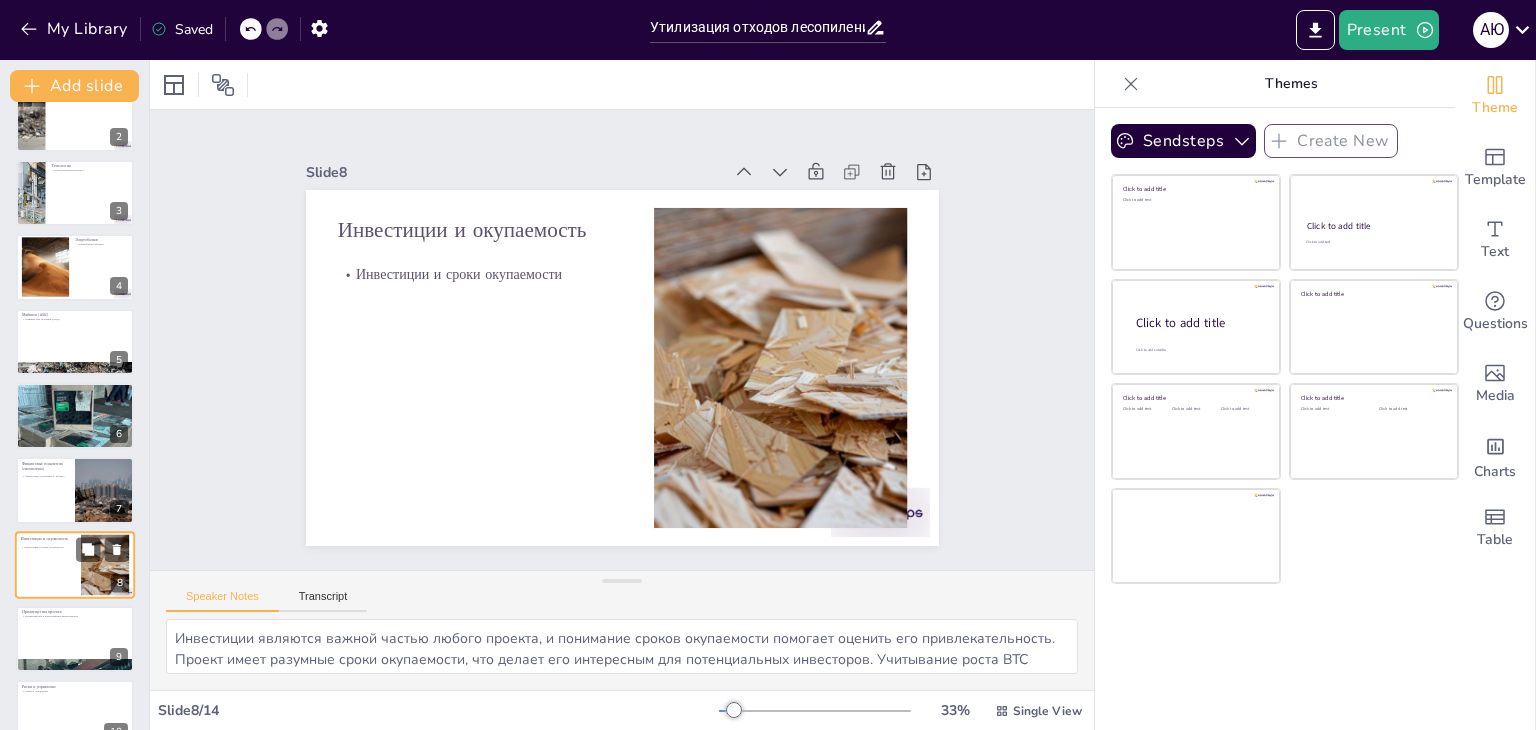 scroll, scrollTop: 256, scrollLeft: 0, axis: vertical 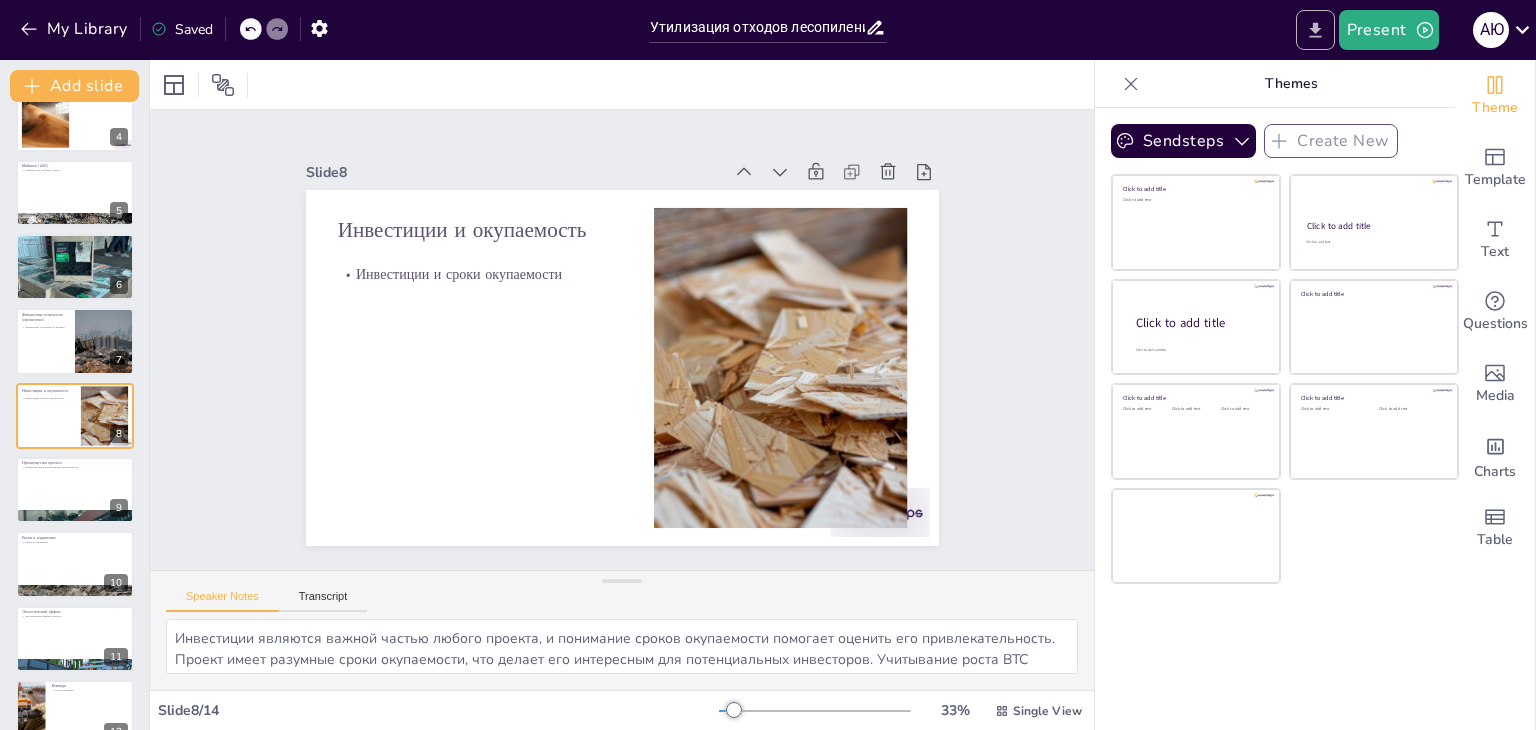 click 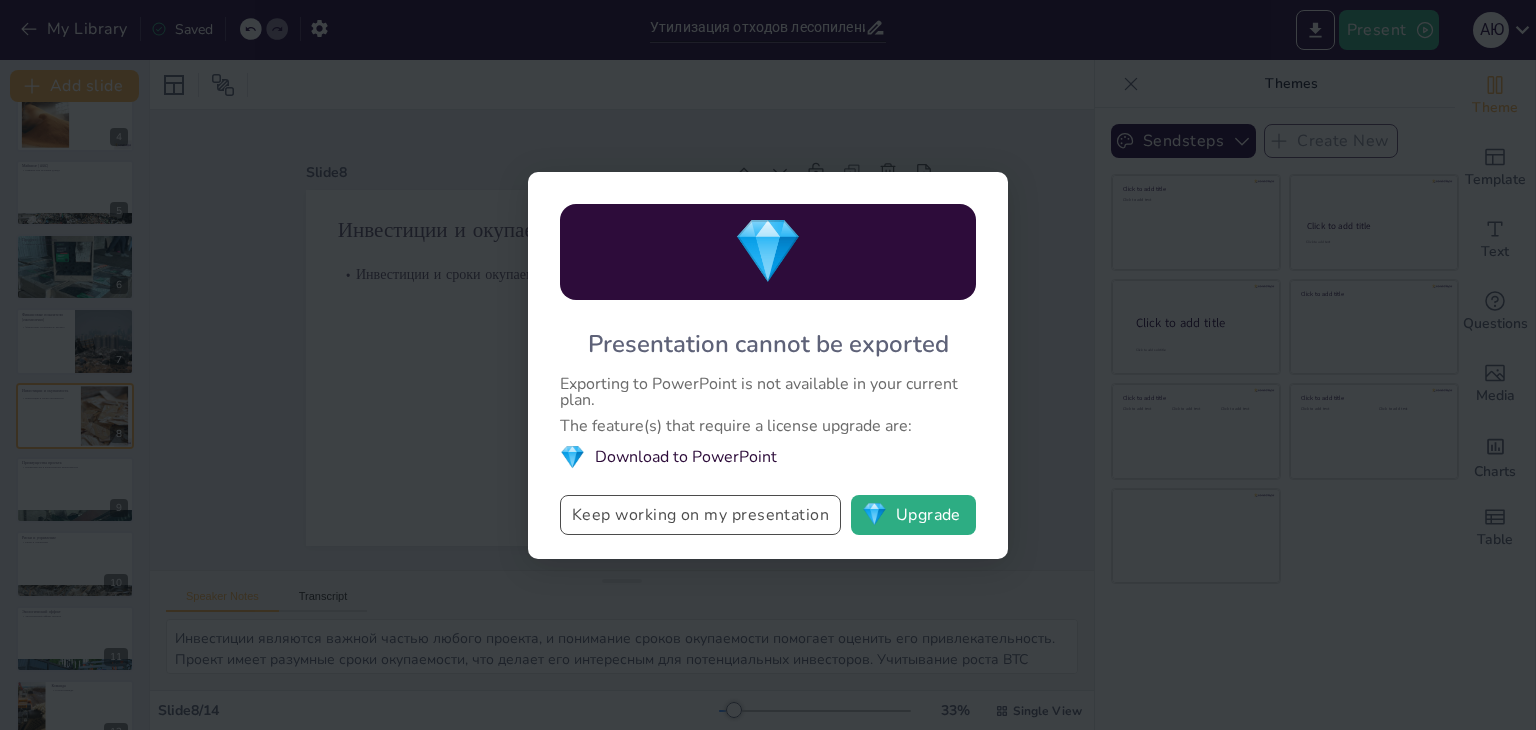 click on "Keep working on my presentation" at bounding box center (700, 515) 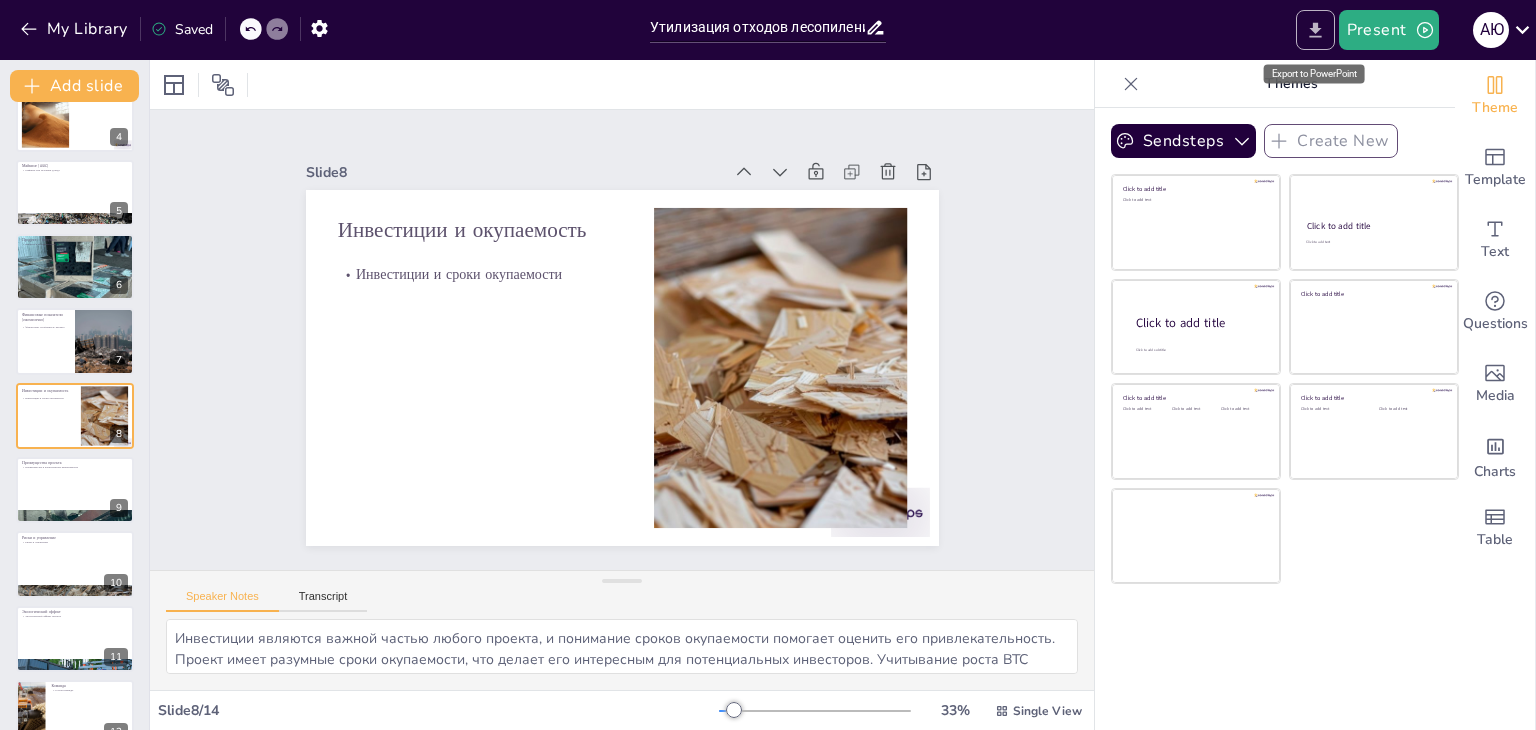 click at bounding box center [1315, 30] 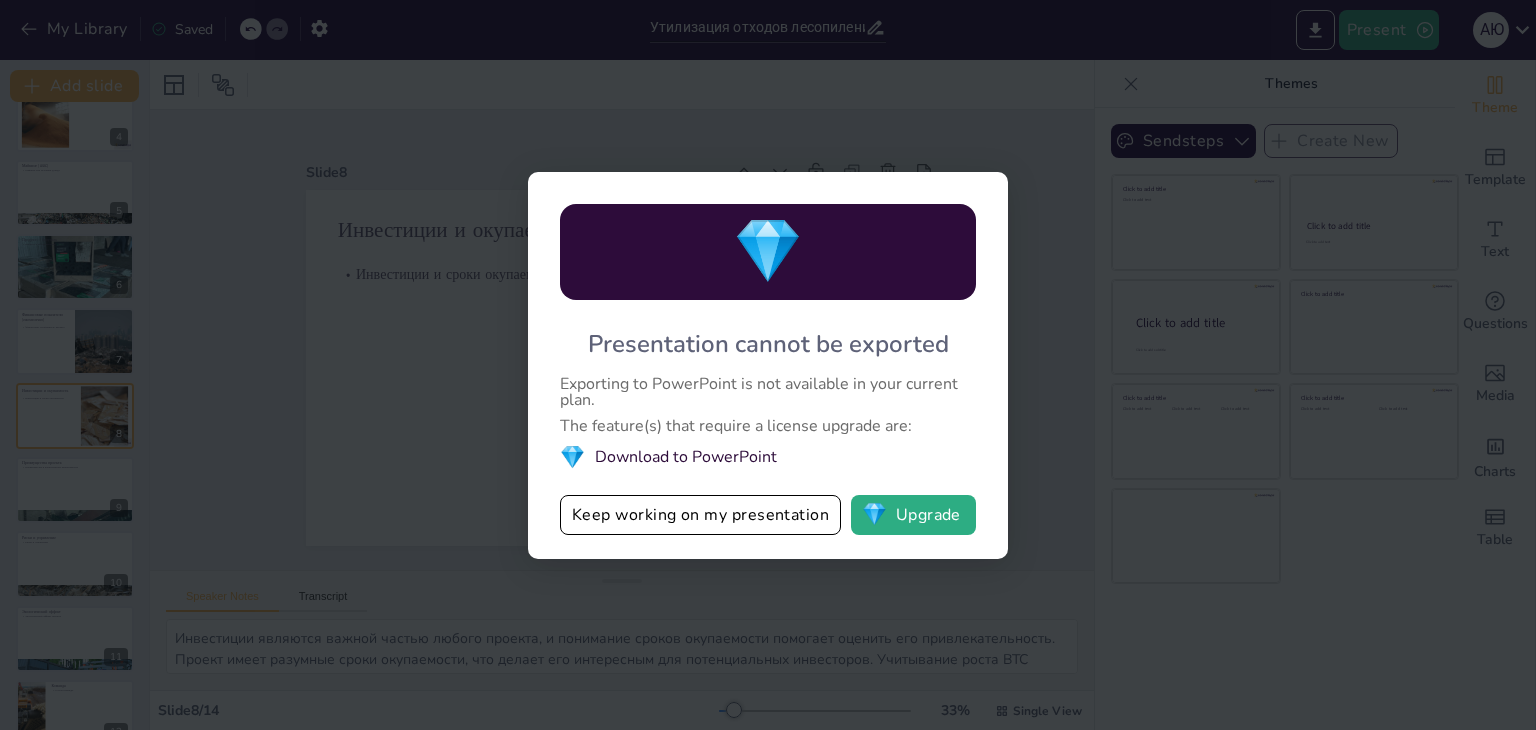 drag, startPoint x: 1477, startPoint y: 1, endPoint x: 1022, endPoint y: 81, distance: 461.97943 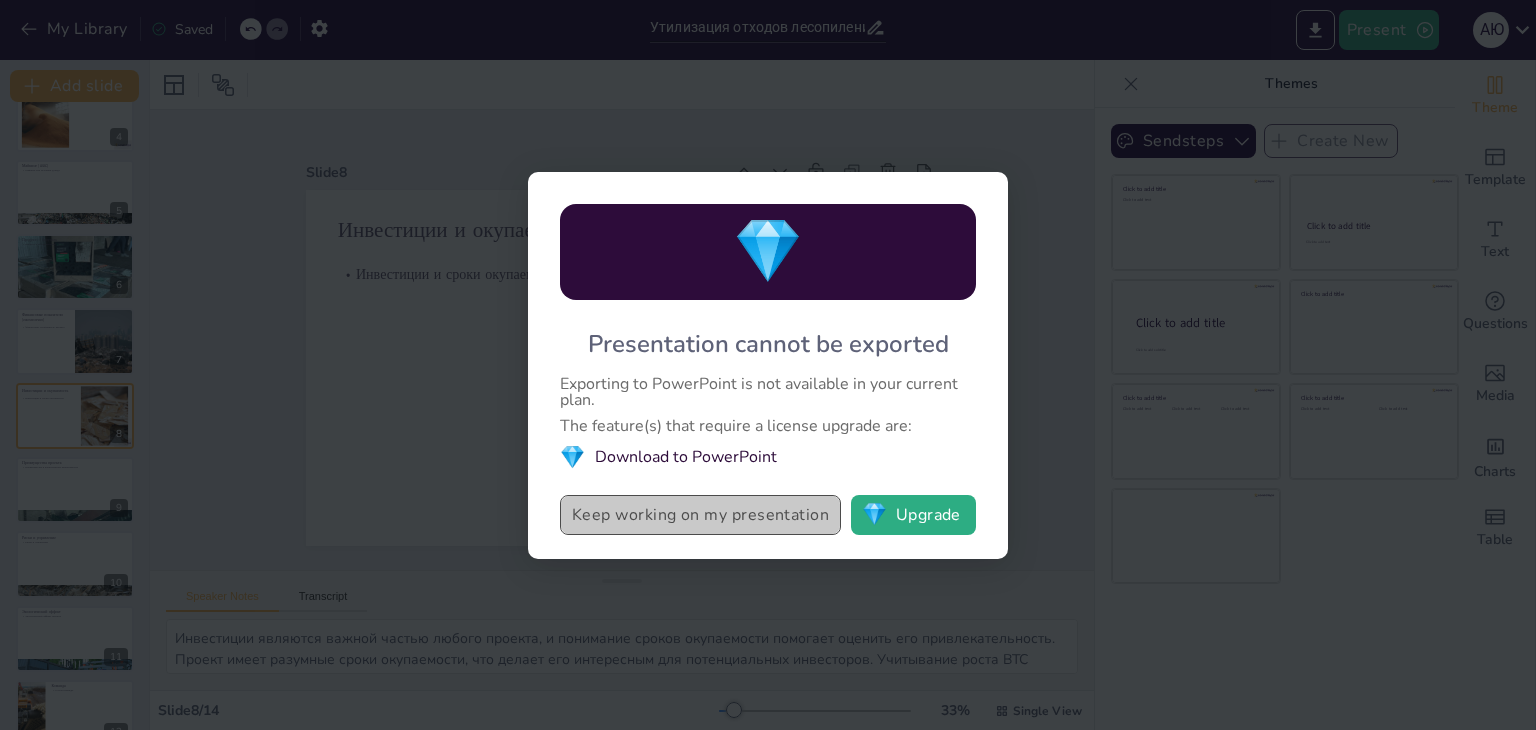 click on "Keep working on my presentation" at bounding box center (700, 515) 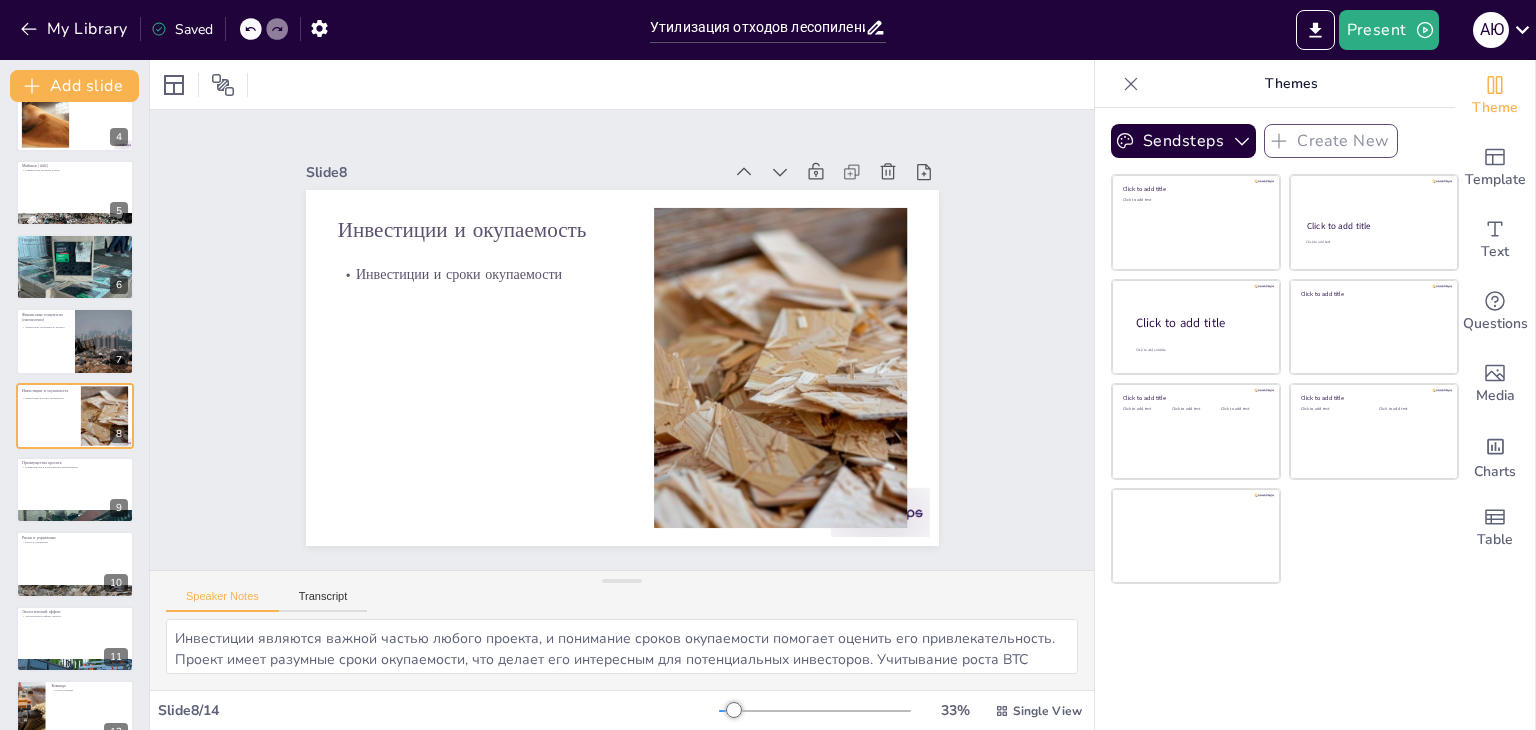 scroll, scrollTop: 437, scrollLeft: 0, axis: vertical 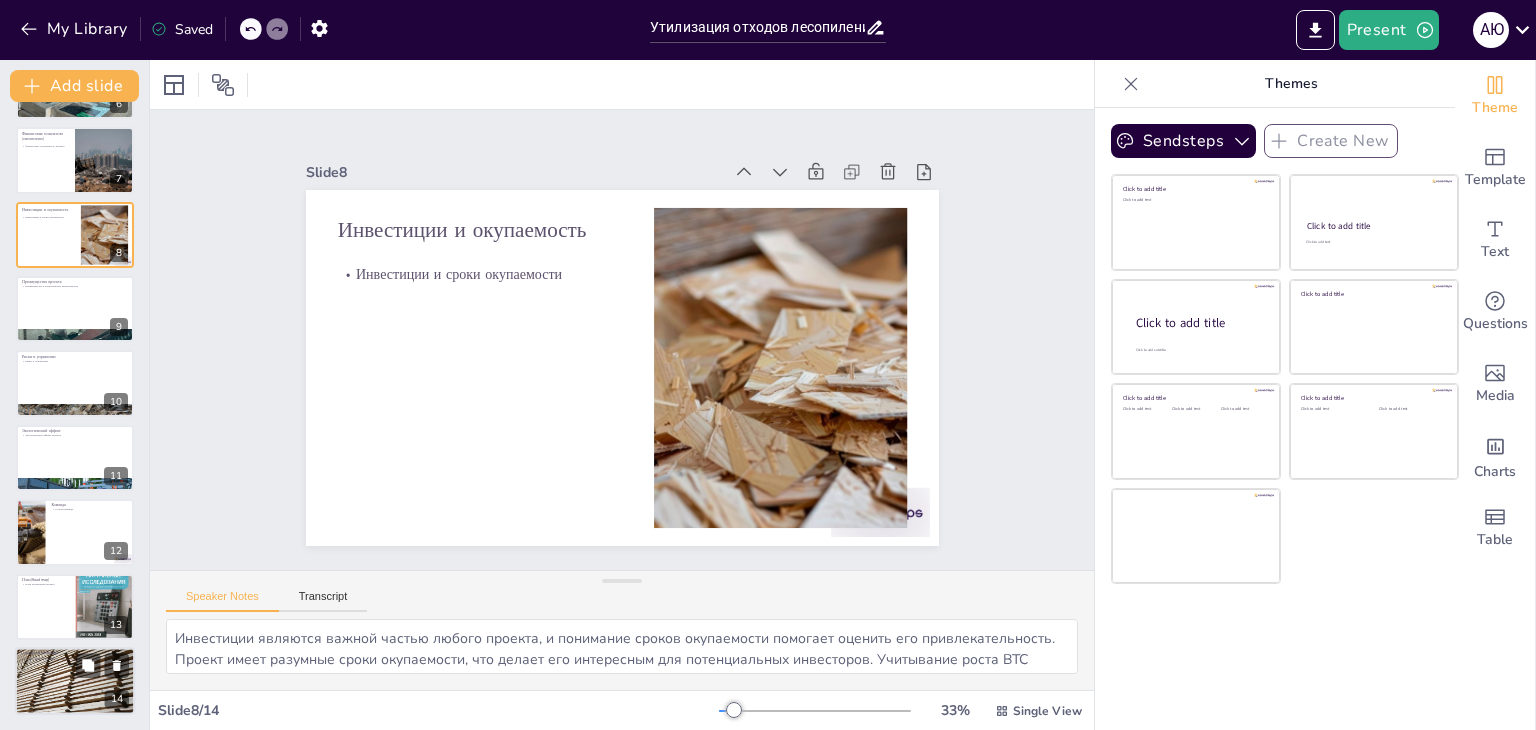 click at bounding box center (75, 681) 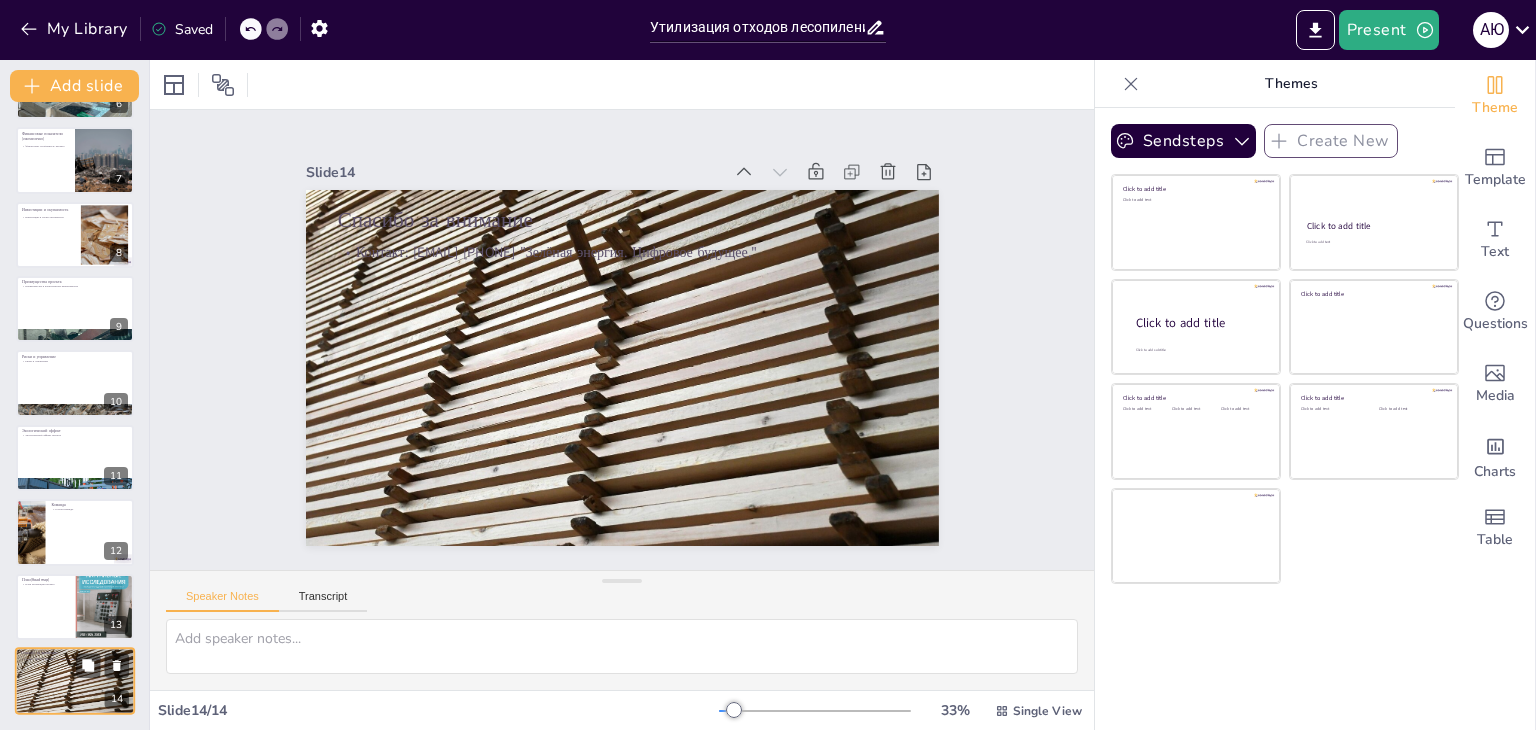 scroll, scrollTop: 436, scrollLeft: 0, axis: vertical 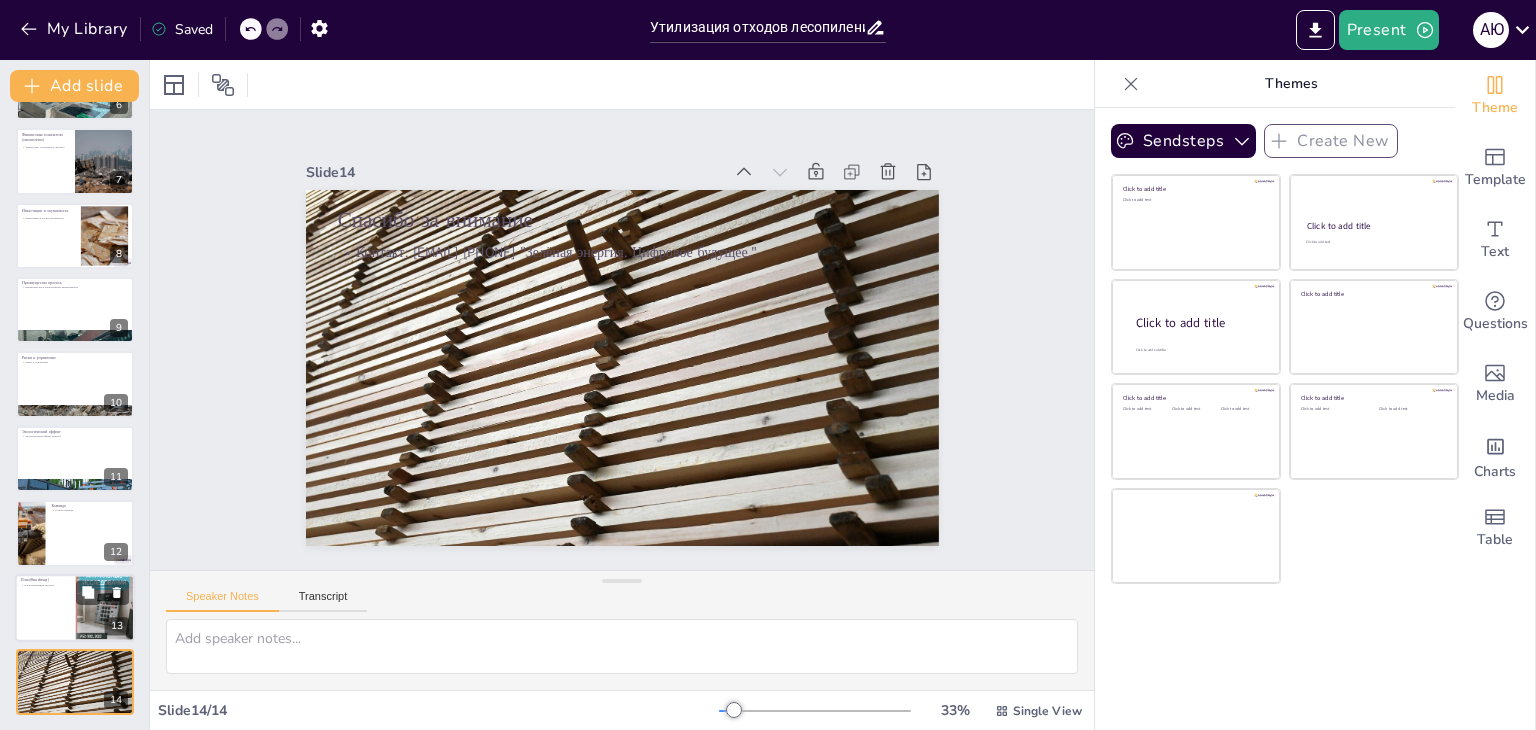 click at bounding box center [75, 608] 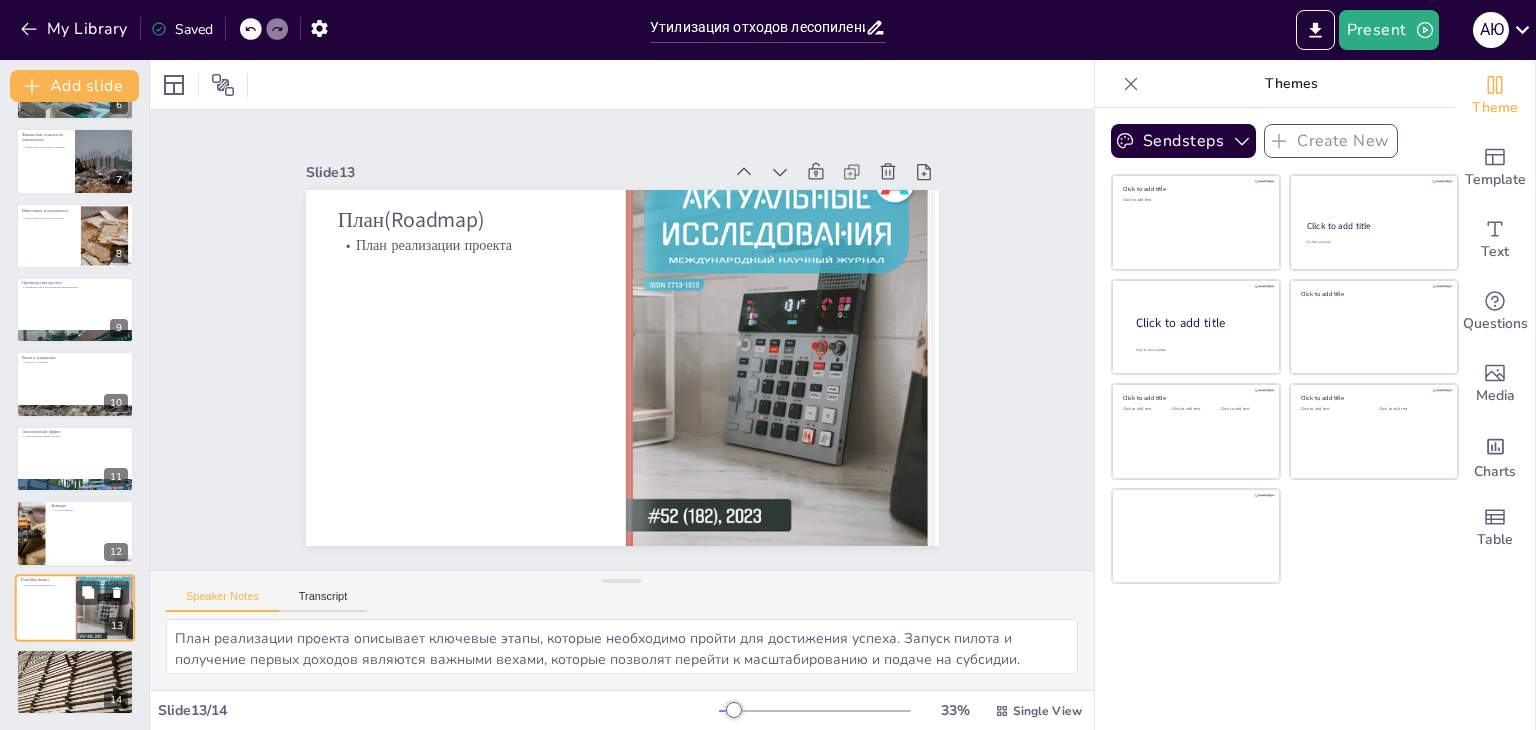 scroll, scrollTop: 437, scrollLeft: 0, axis: vertical 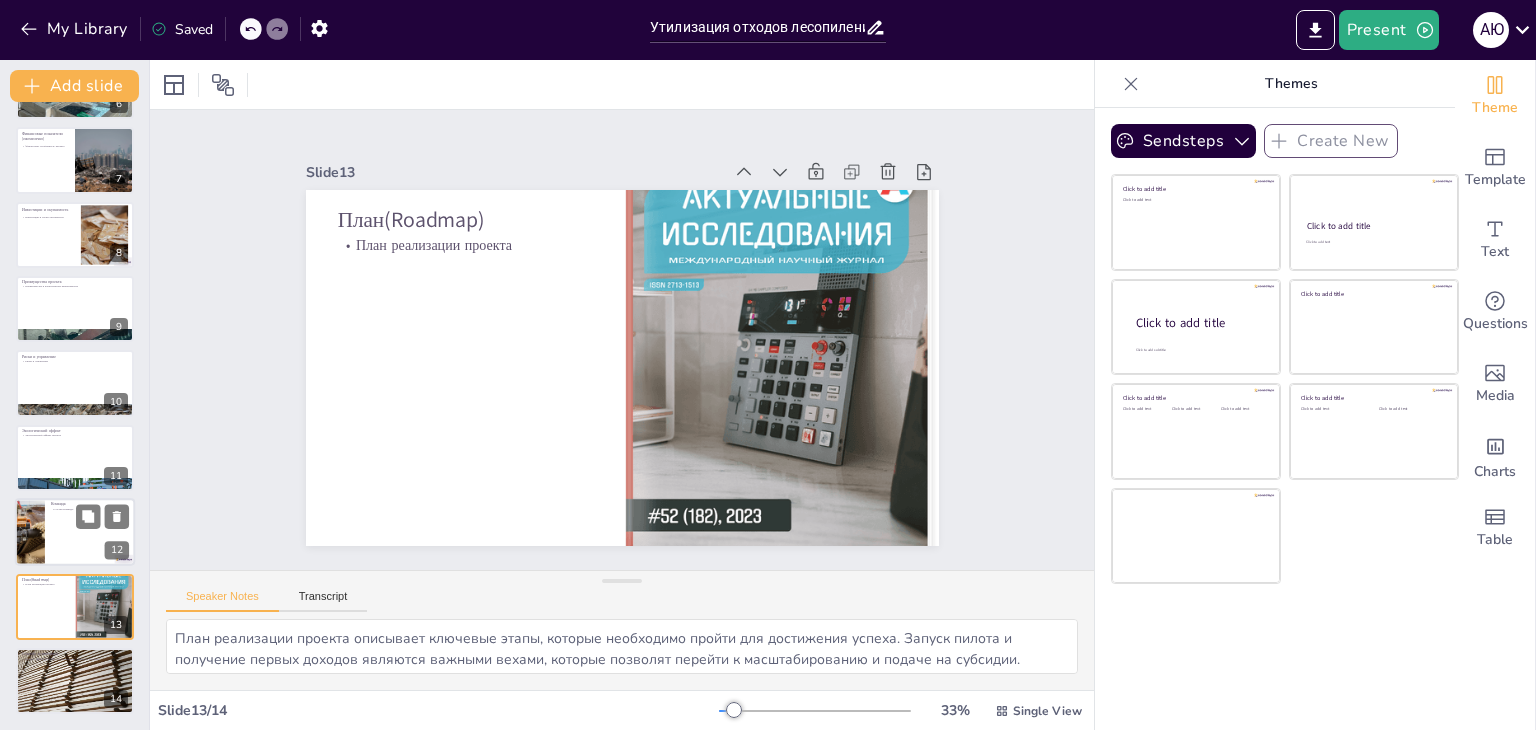 click at bounding box center [75, 532] 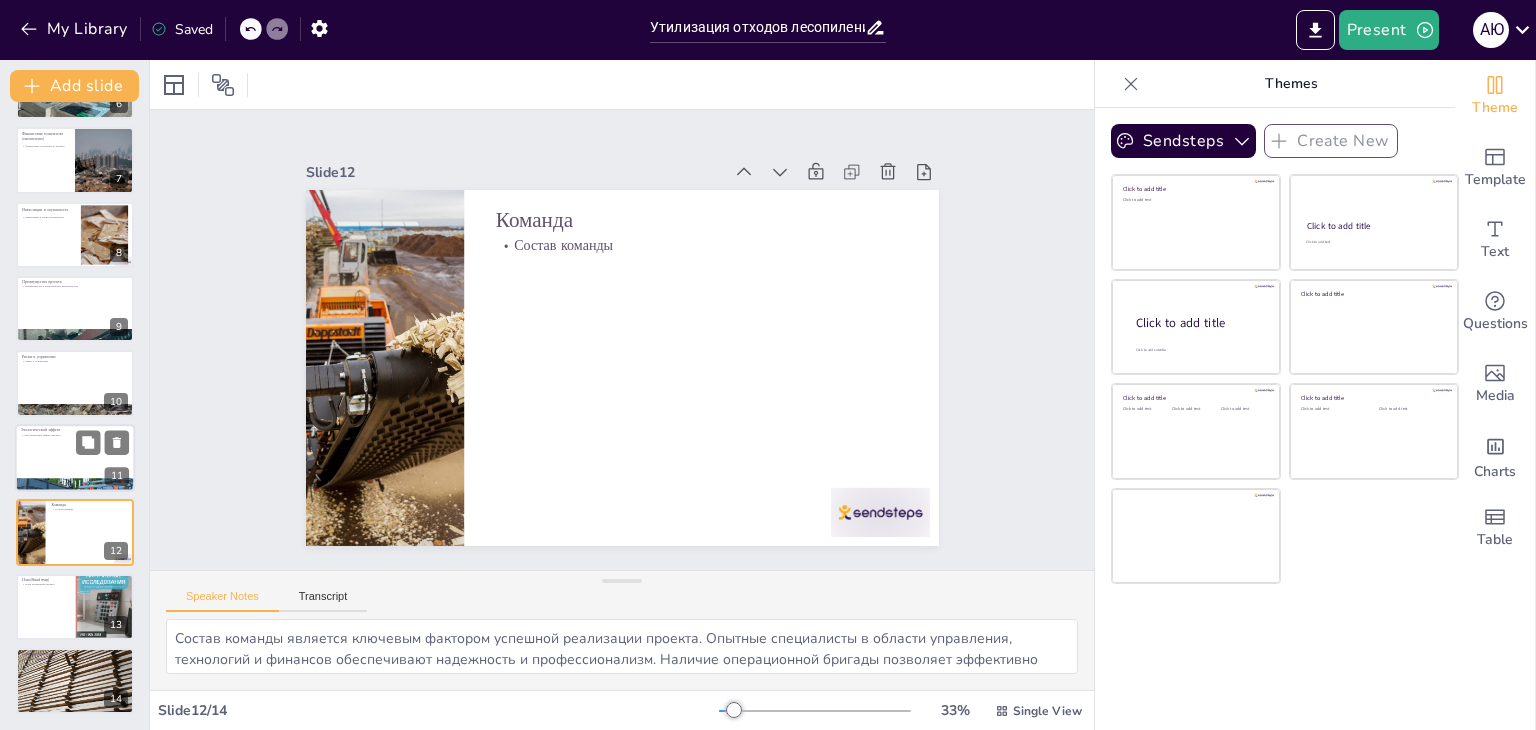 click at bounding box center (75, 458) 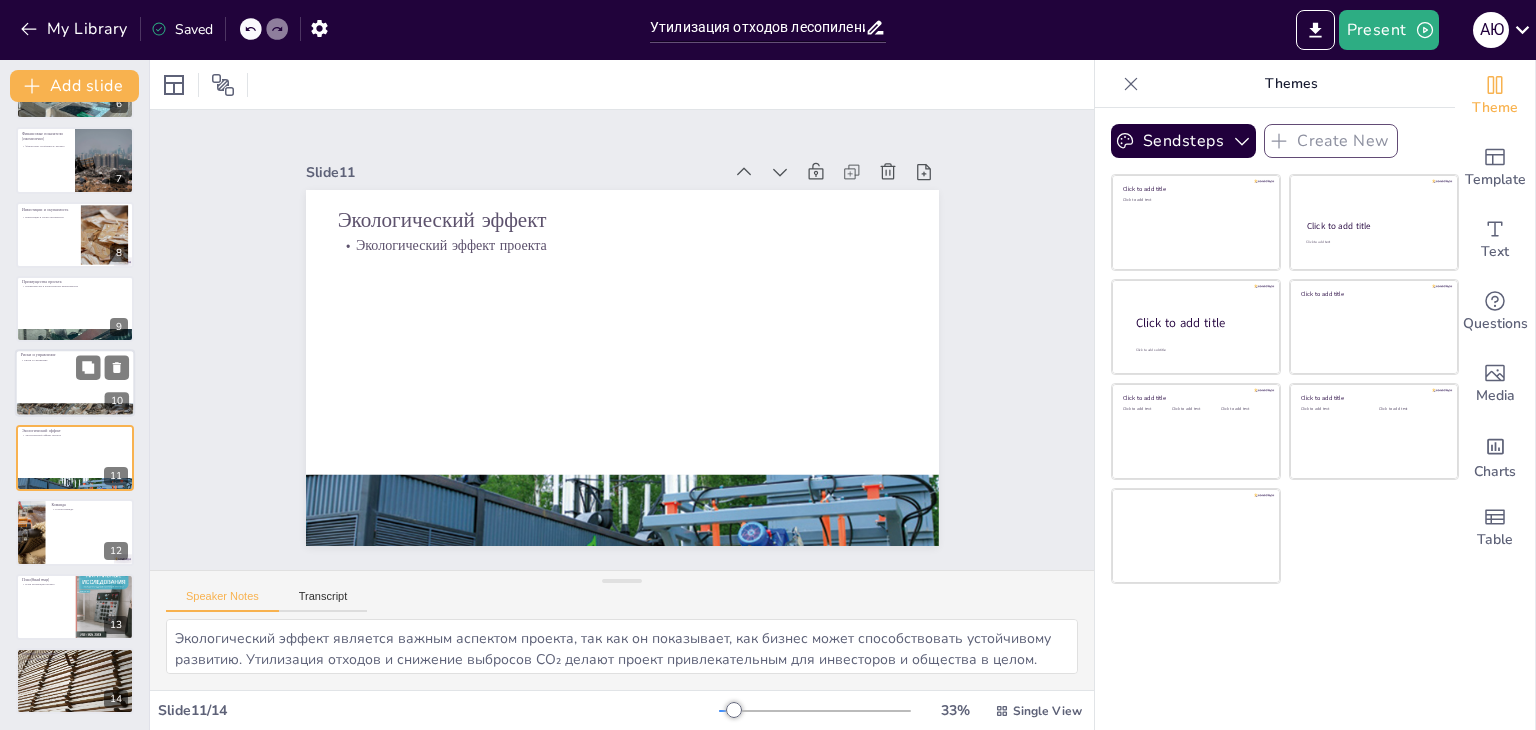 click at bounding box center (75, 384) 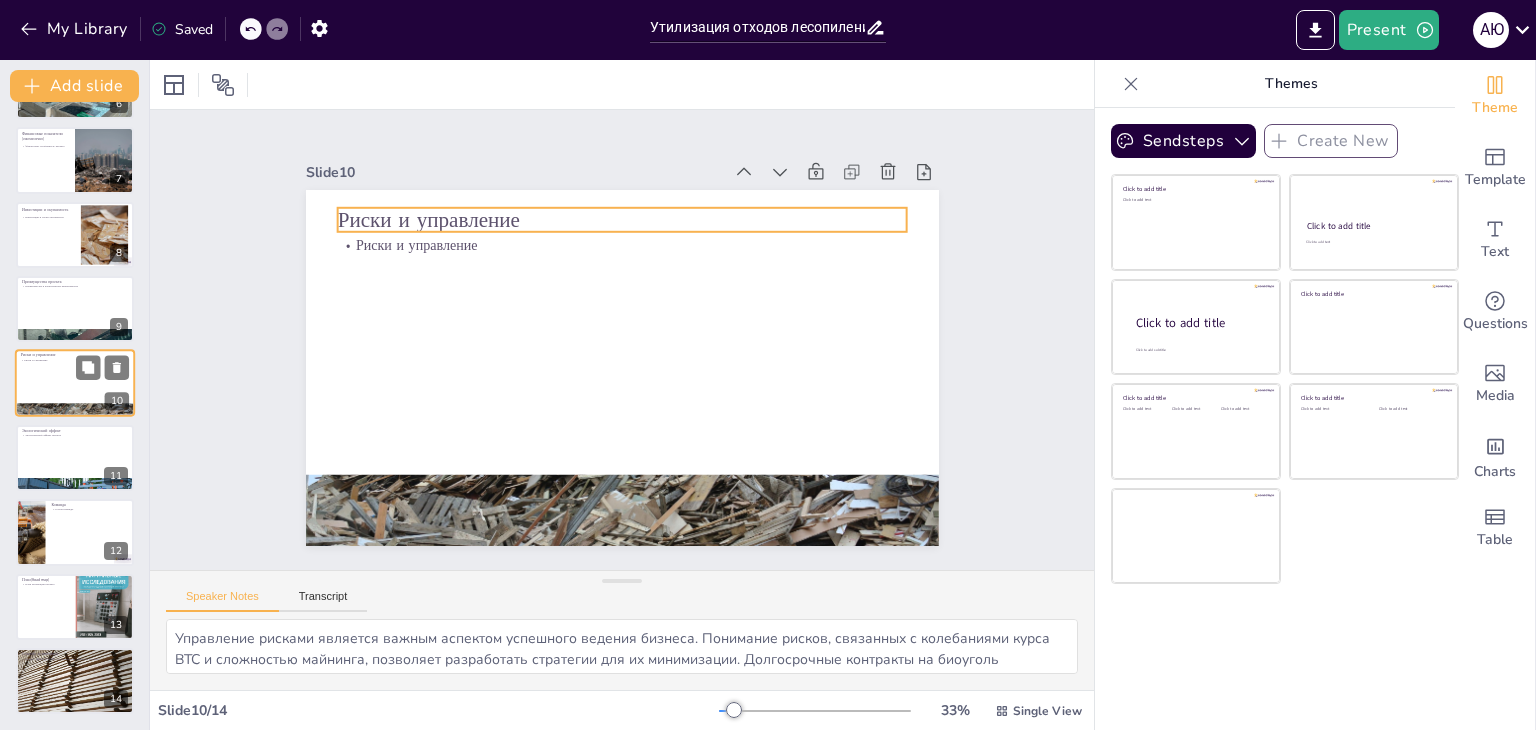 scroll, scrollTop: 404, scrollLeft: 0, axis: vertical 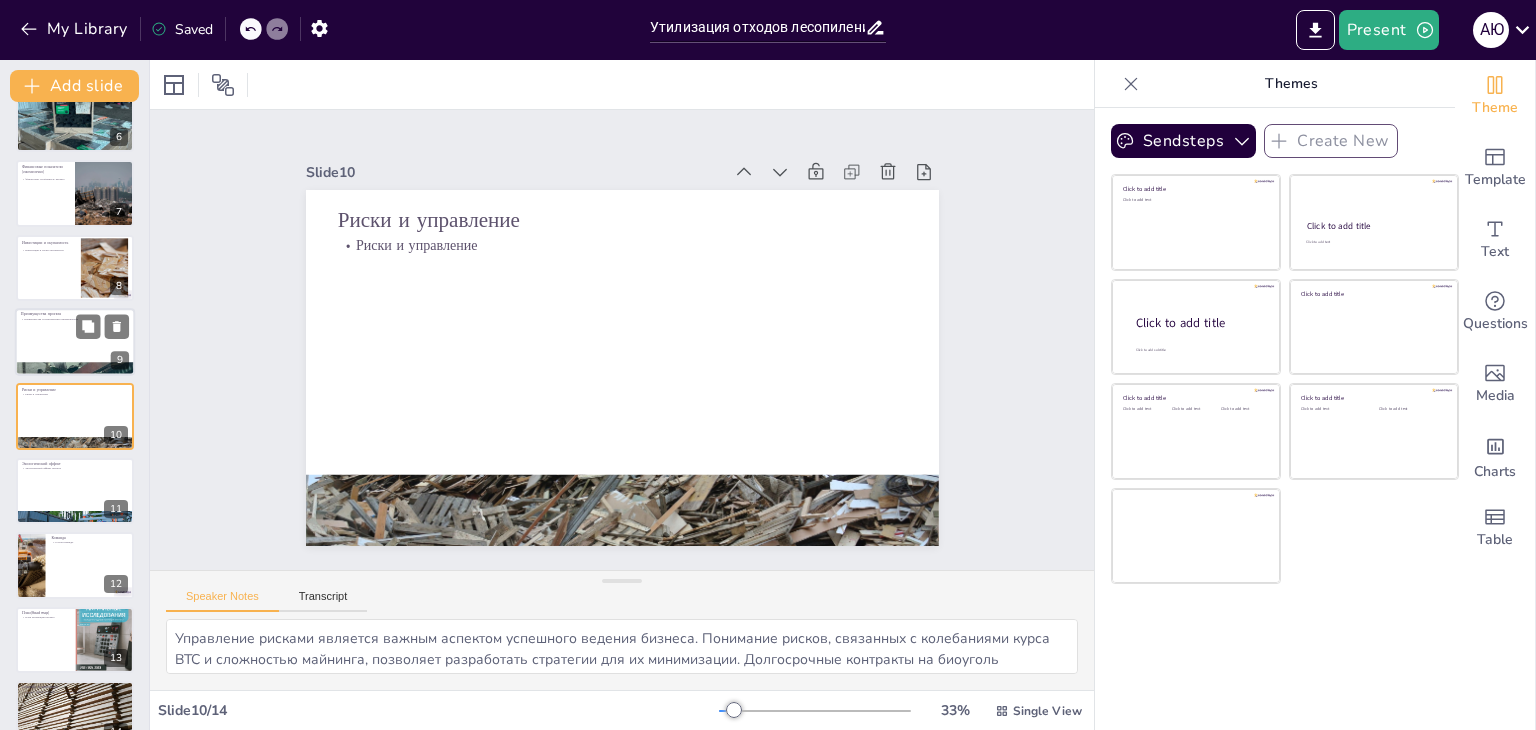 click at bounding box center (75, 342) 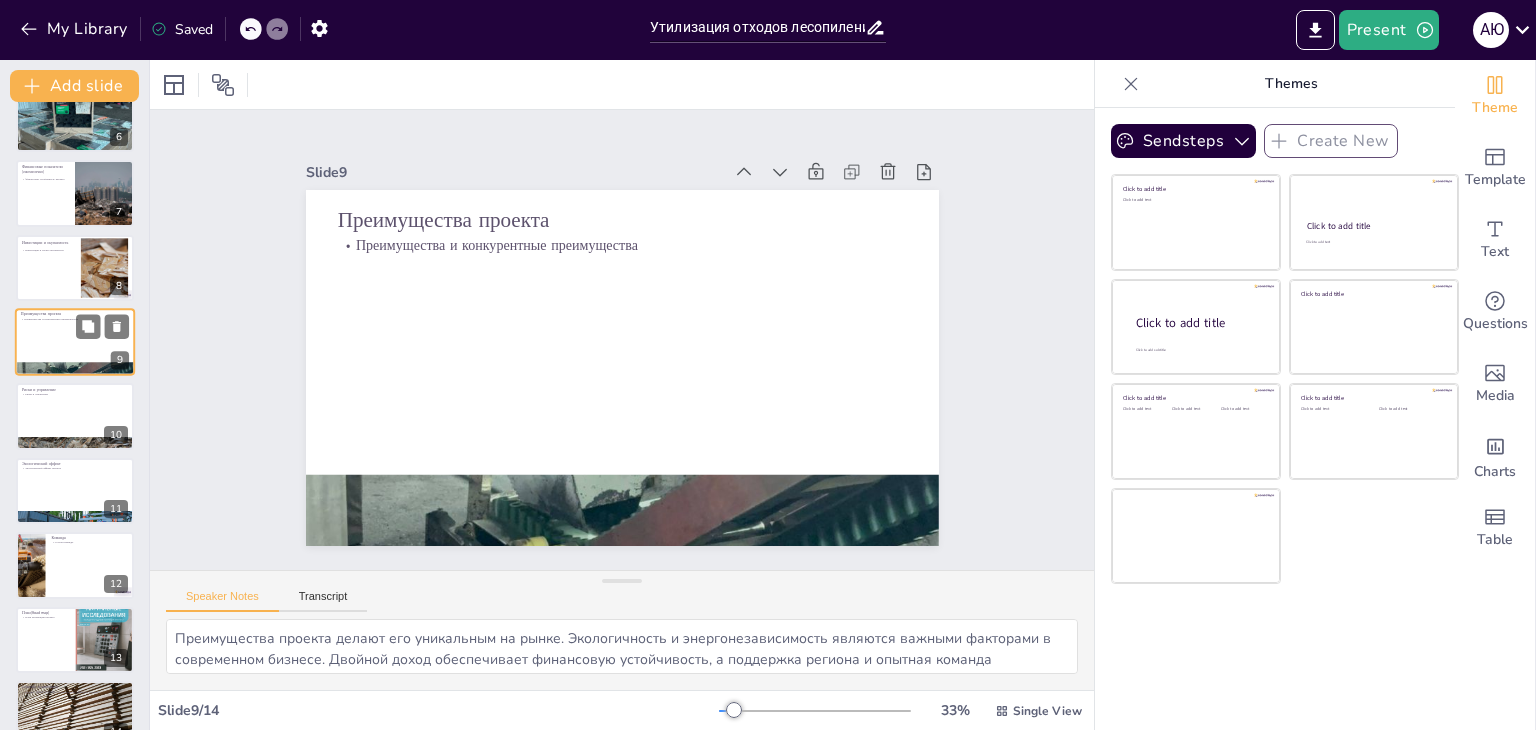 scroll, scrollTop: 330, scrollLeft: 0, axis: vertical 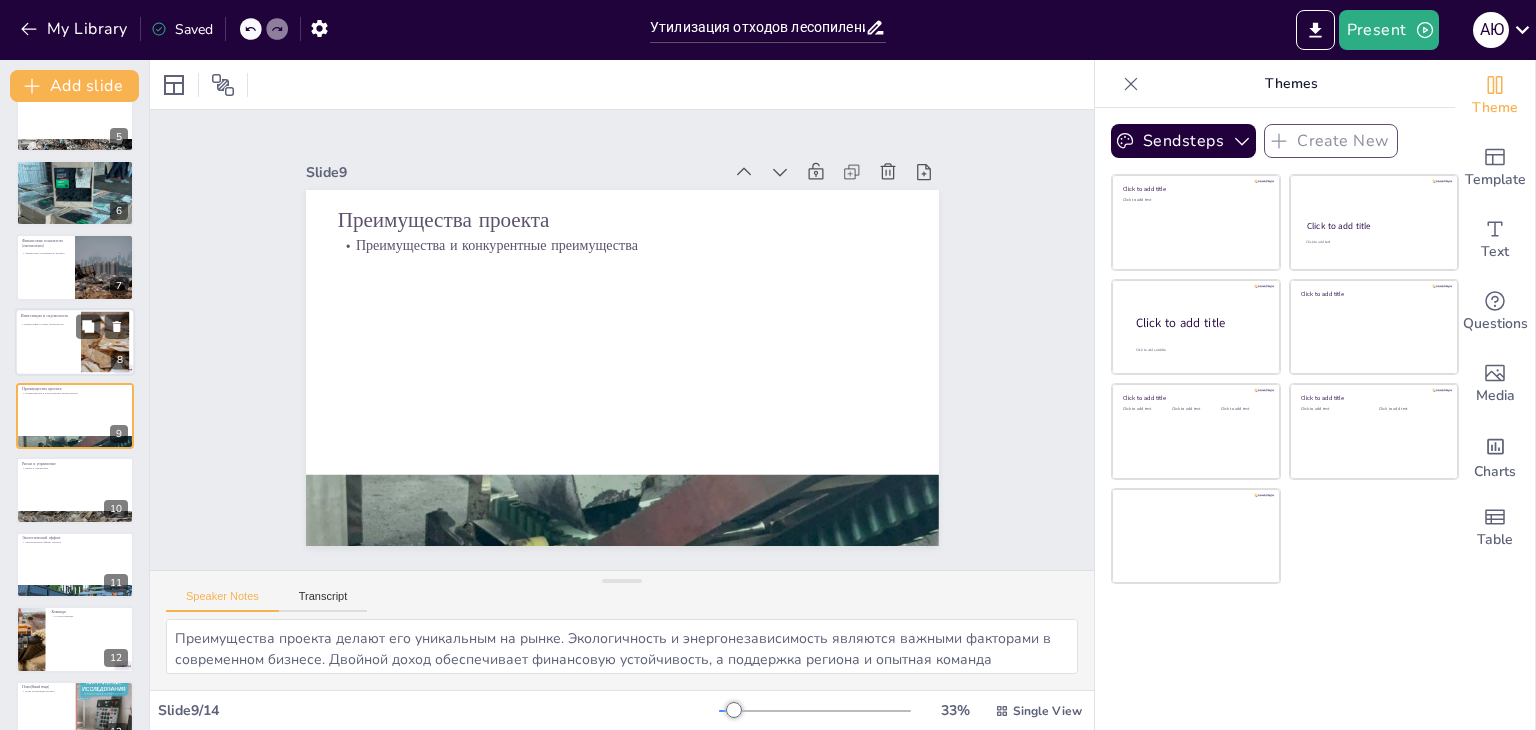 click at bounding box center (75, 342) 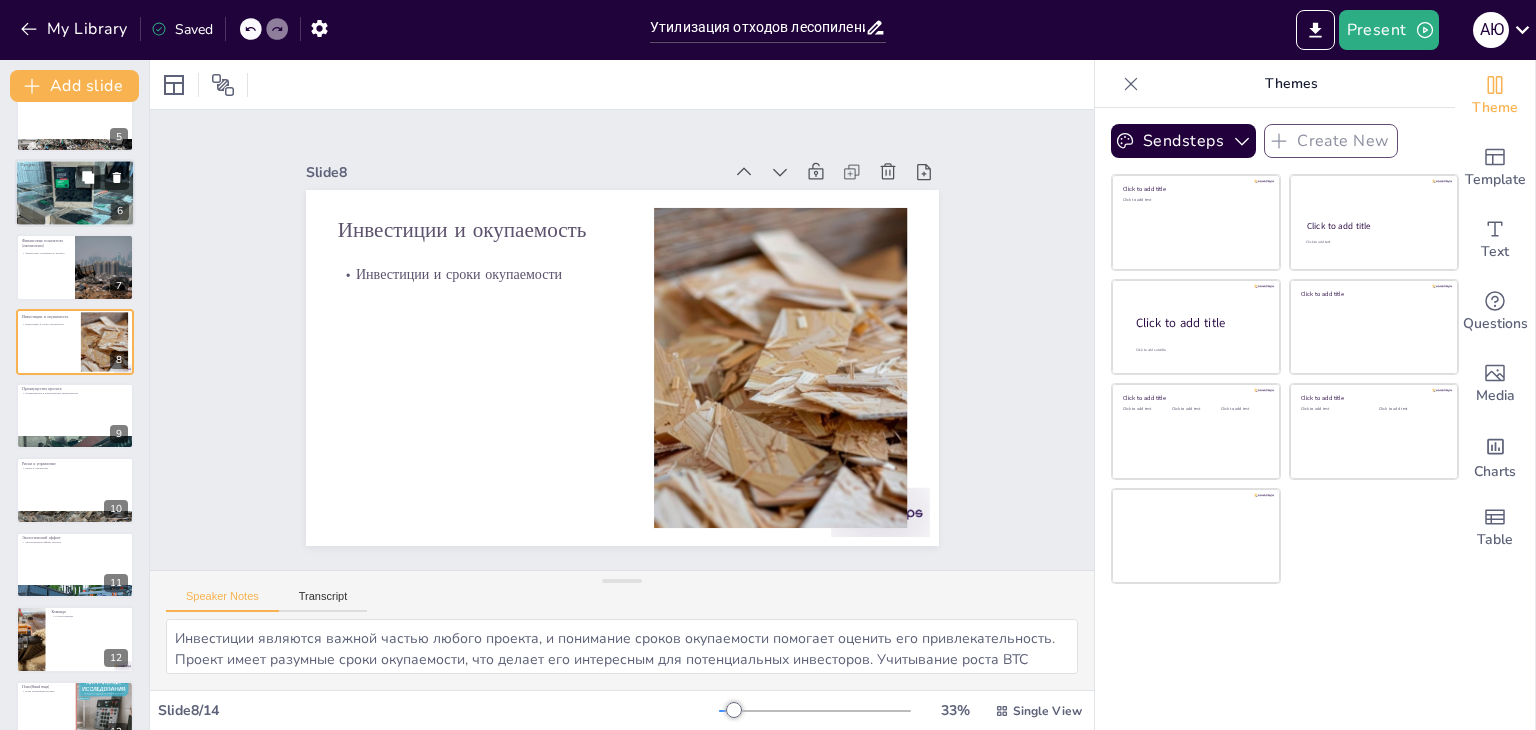 scroll, scrollTop: 256, scrollLeft: 0, axis: vertical 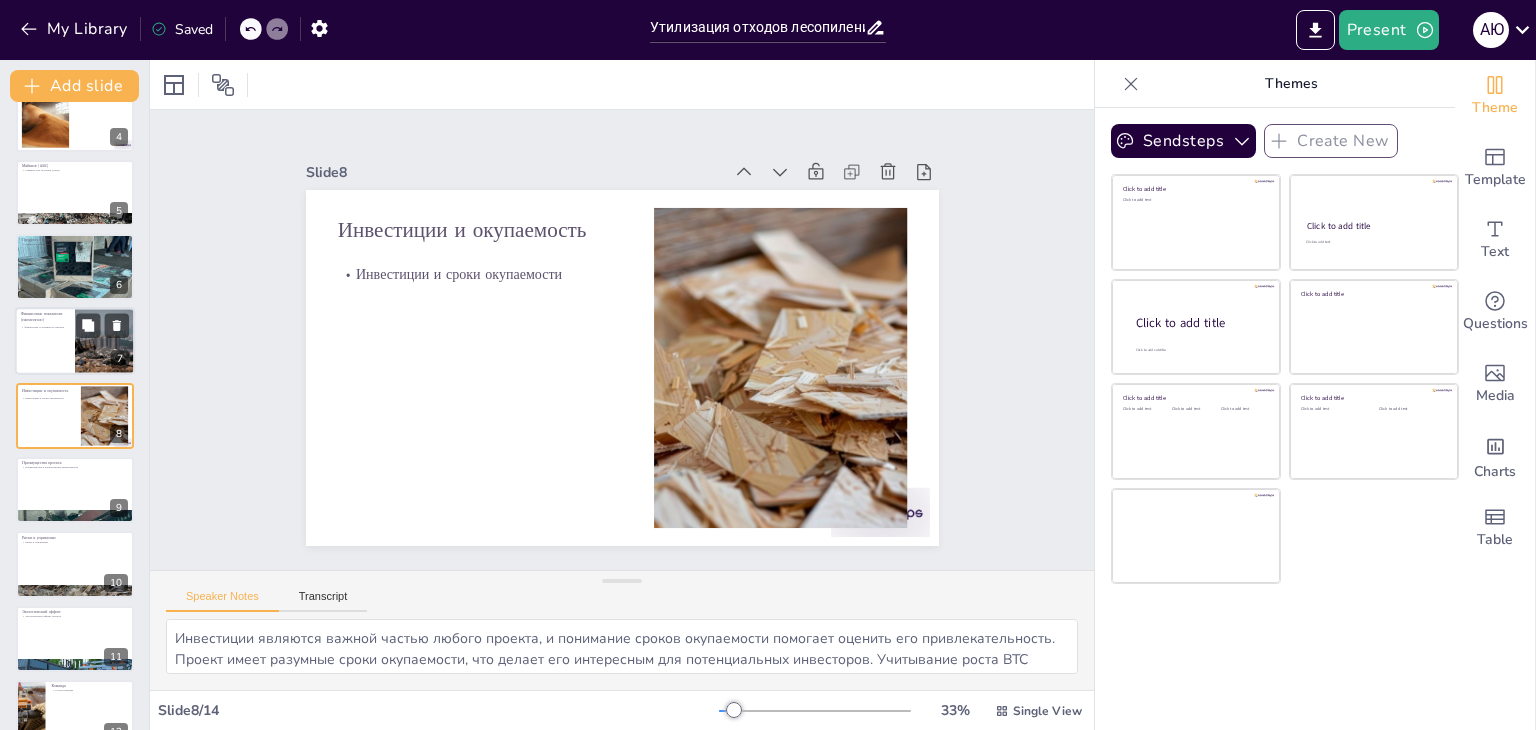 click on "Финансовая устойчивость проекта" at bounding box center (45, 328) 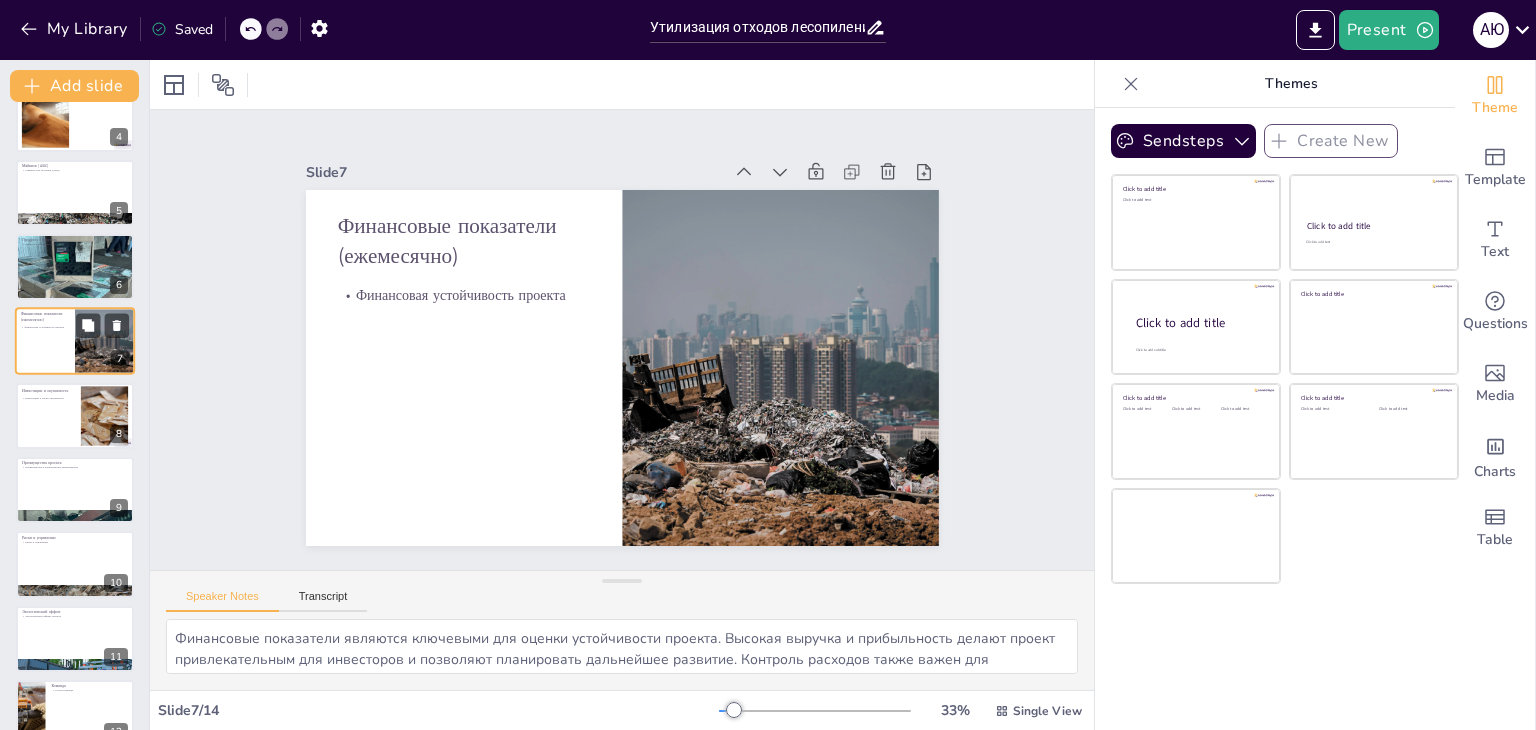 scroll, scrollTop: 181, scrollLeft: 0, axis: vertical 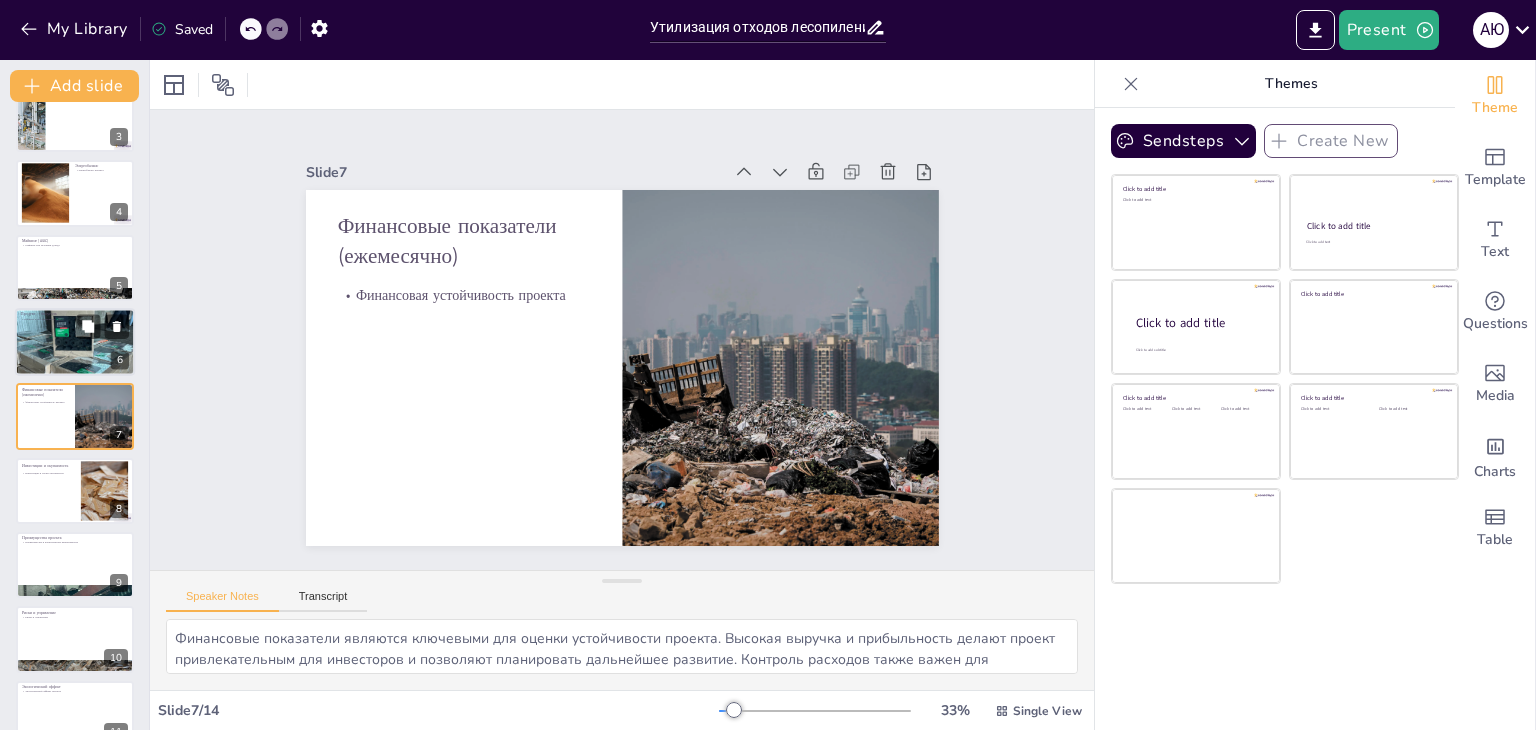 click at bounding box center [75, 342] 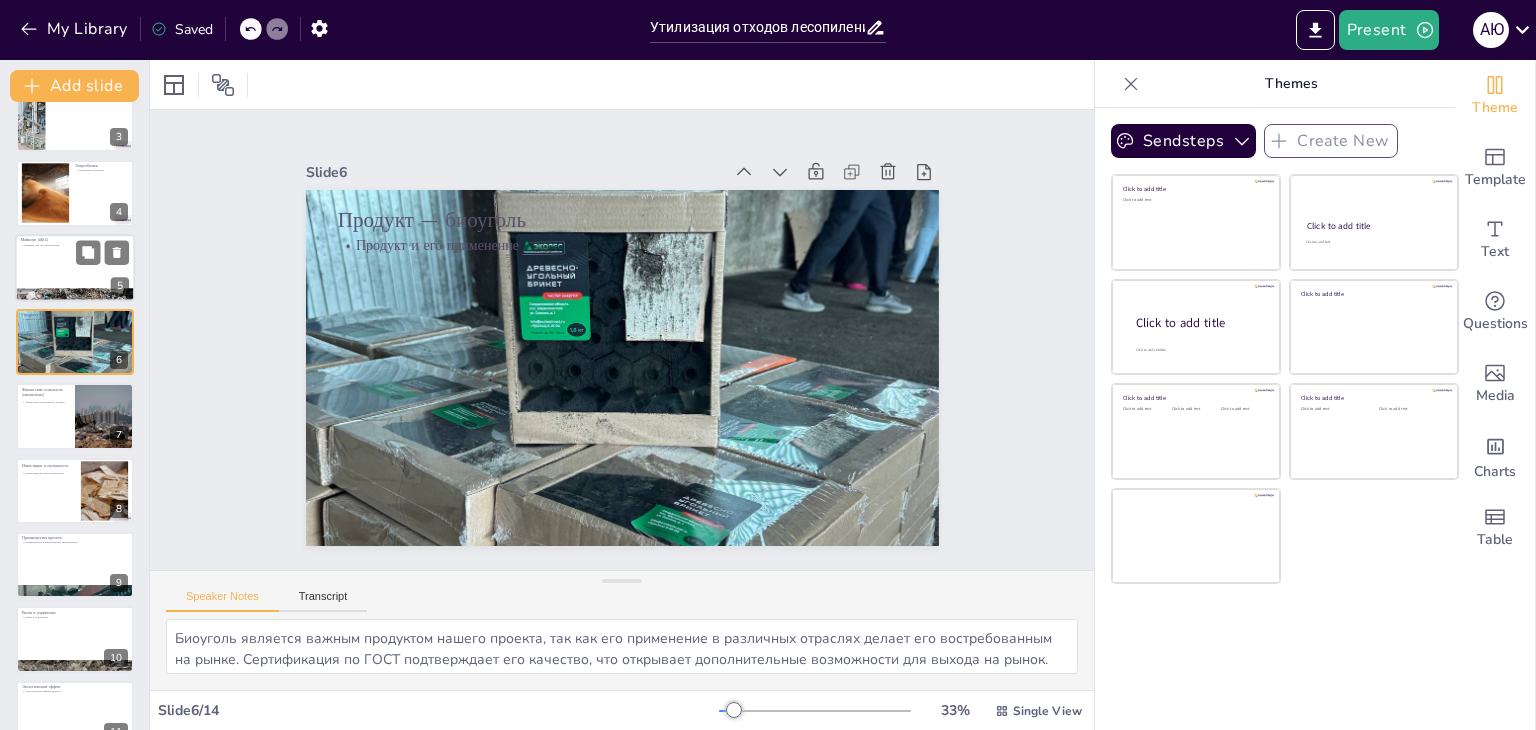 scroll, scrollTop: 107, scrollLeft: 0, axis: vertical 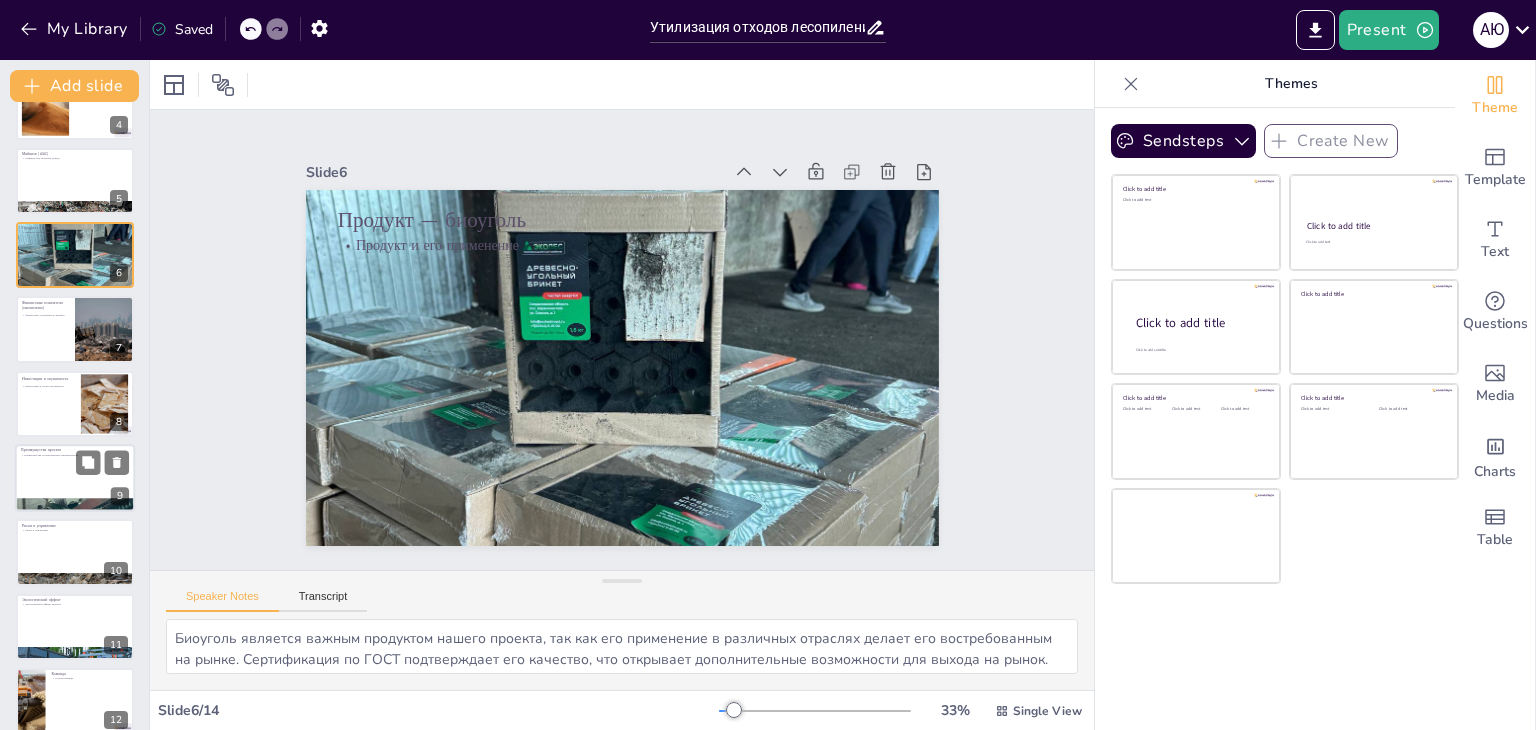 click at bounding box center [75, 478] 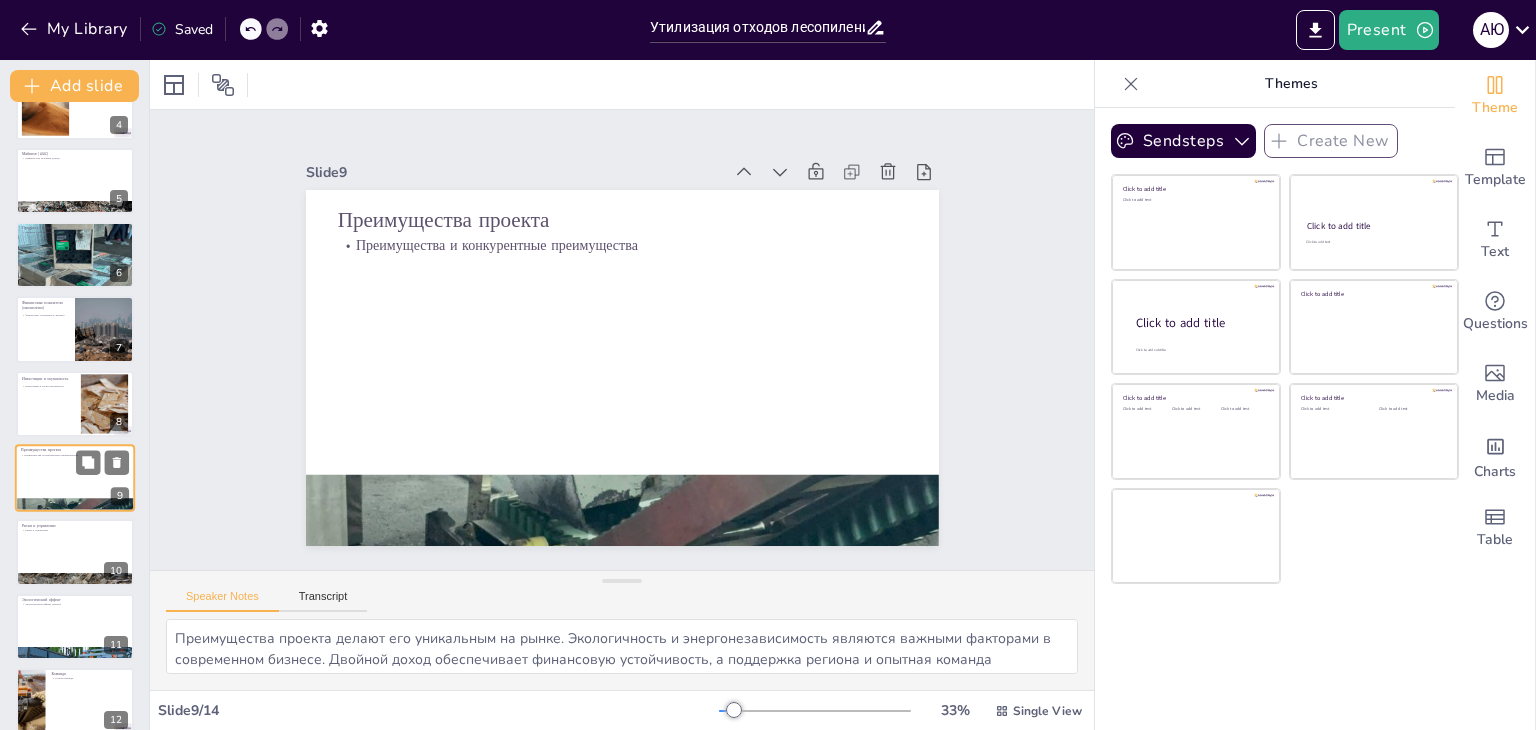 scroll, scrollTop: 330, scrollLeft: 0, axis: vertical 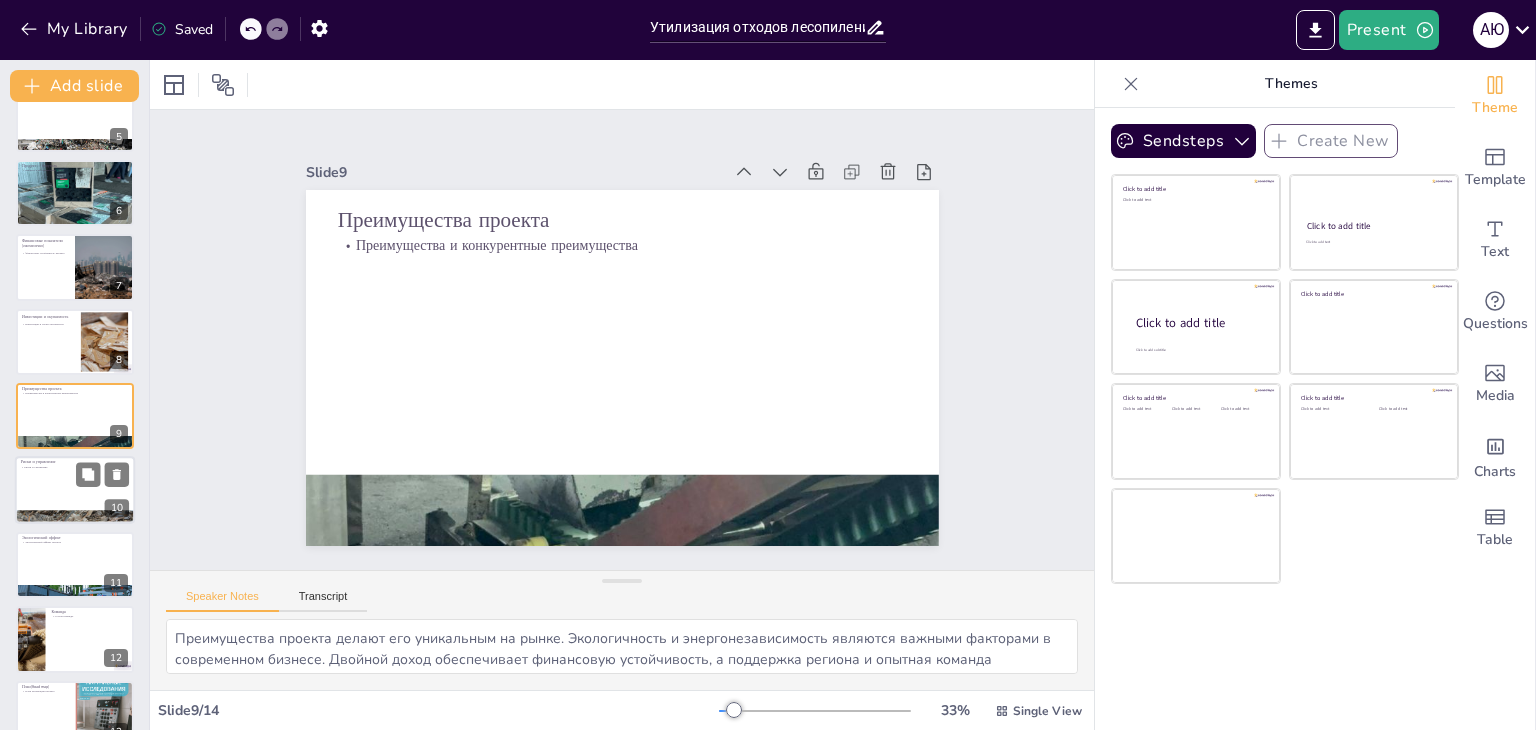 click at bounding box center (75, 491) 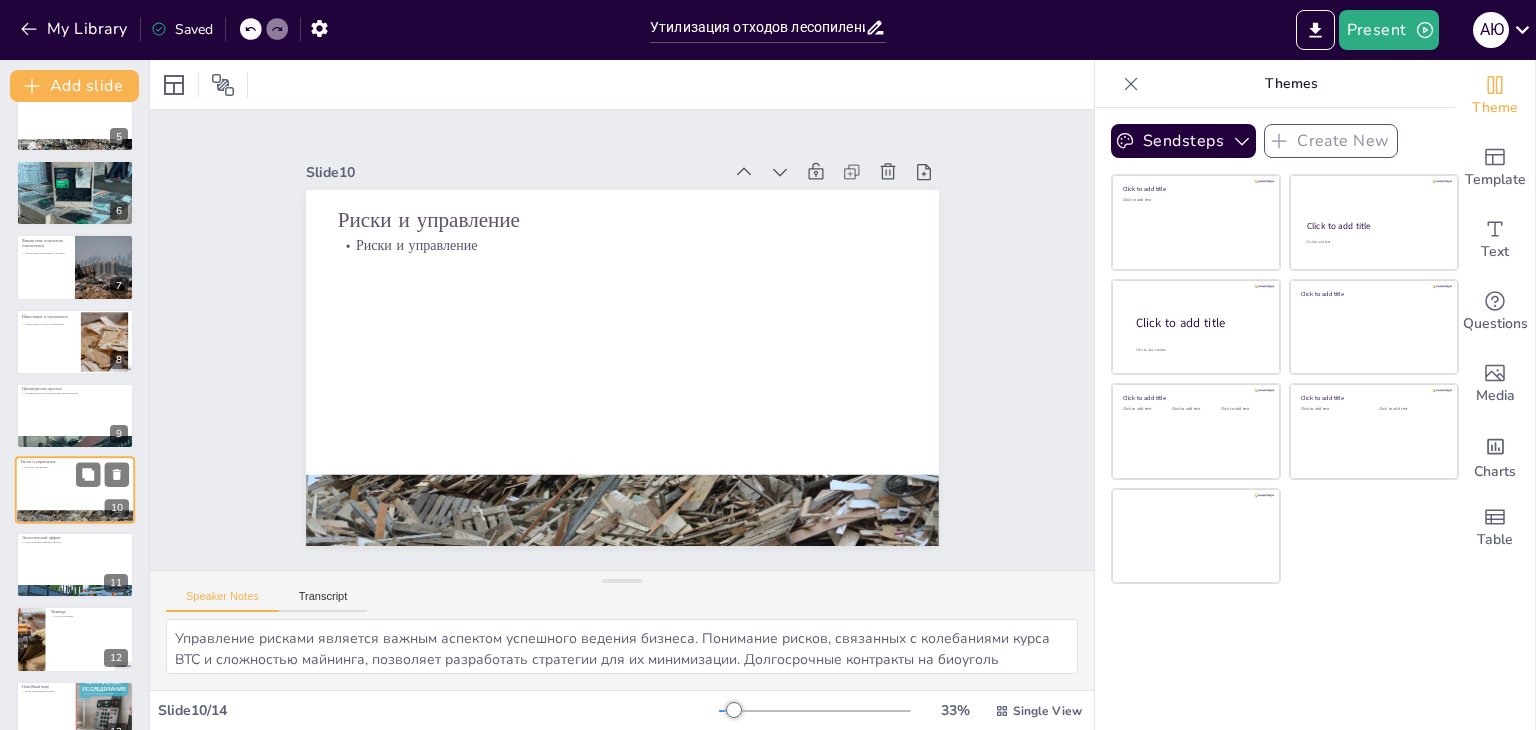 scroll, scrollTop: 404, scrollLeft: 0, axis: vertical 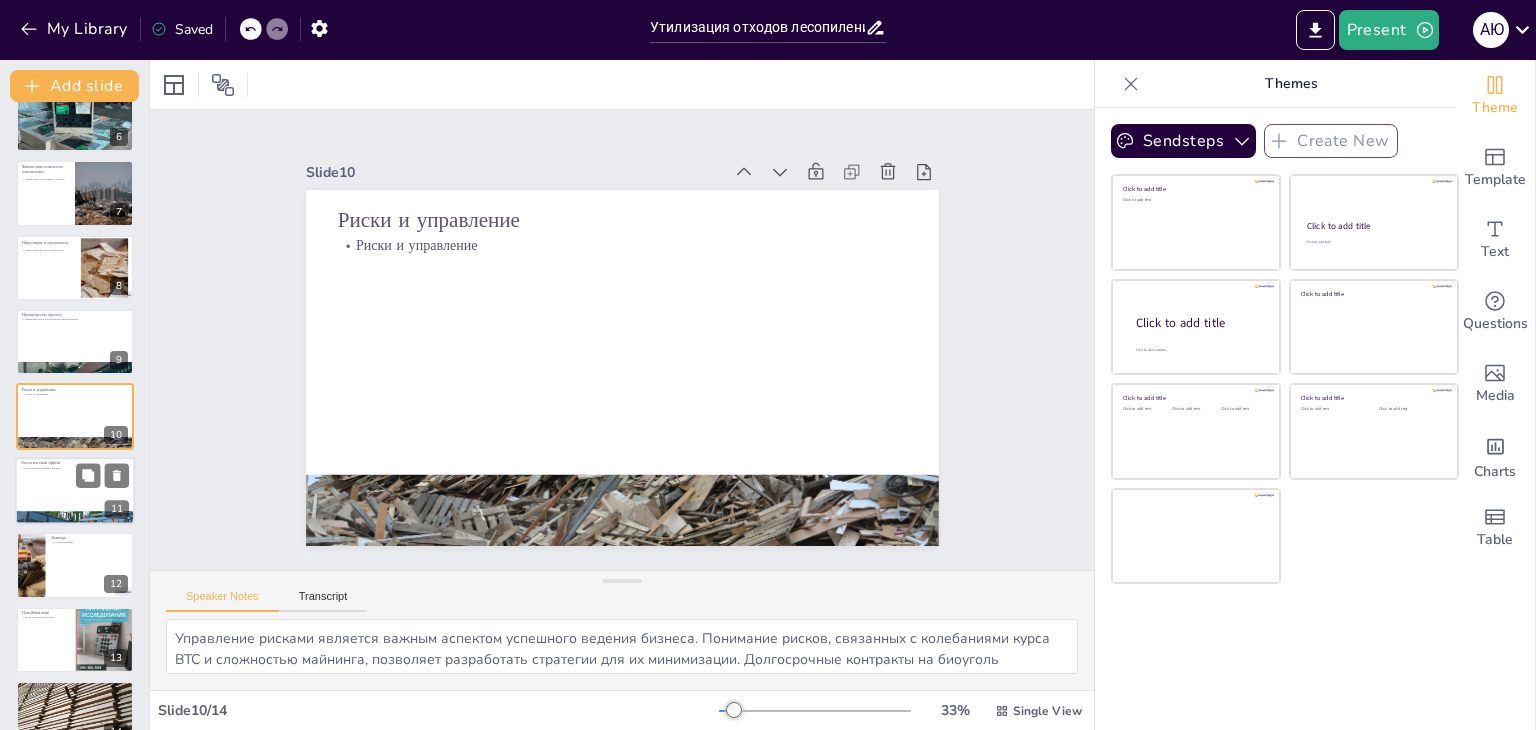 click at bounding box center (75, 491) 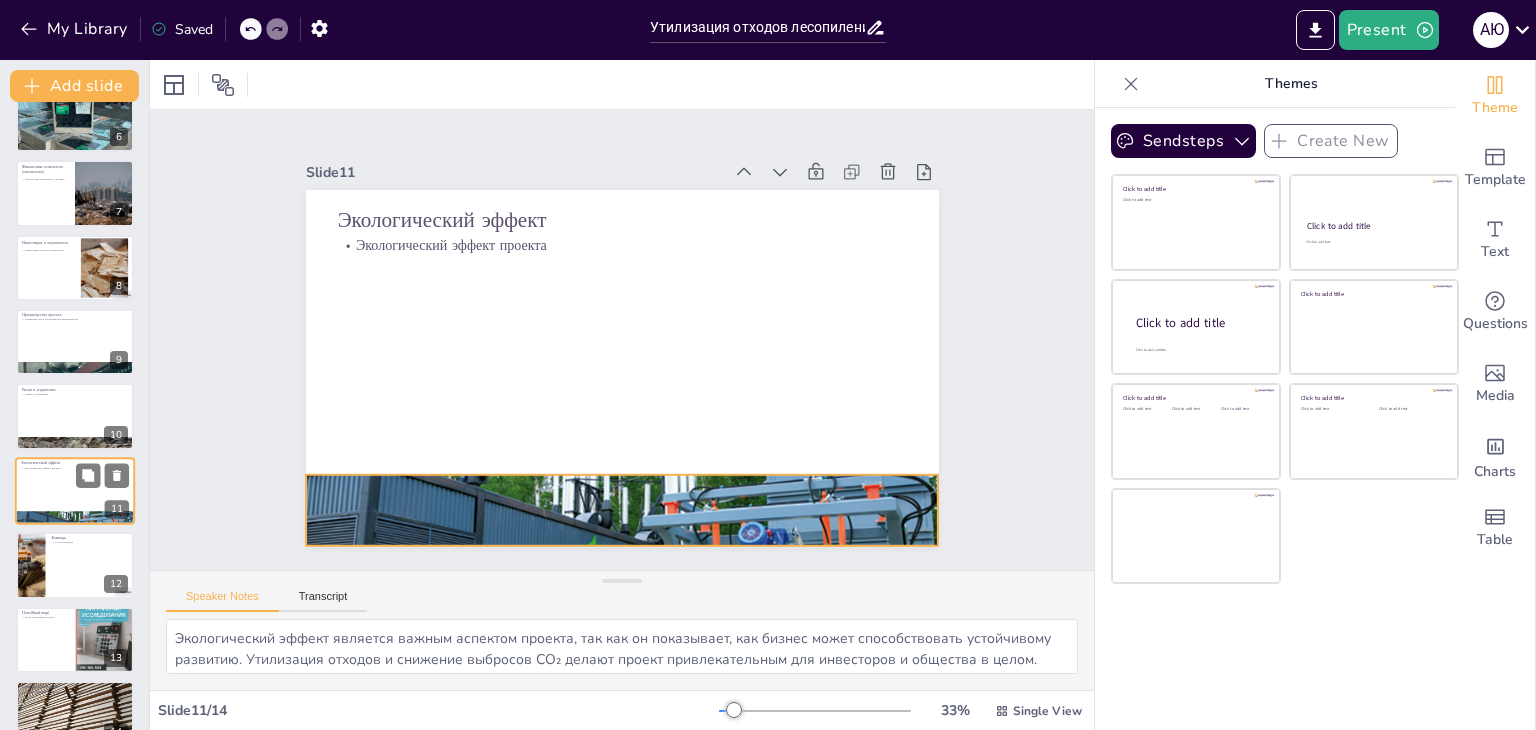 scroll, scrollTop: 437, scrollLeft: 0, axis: vertical 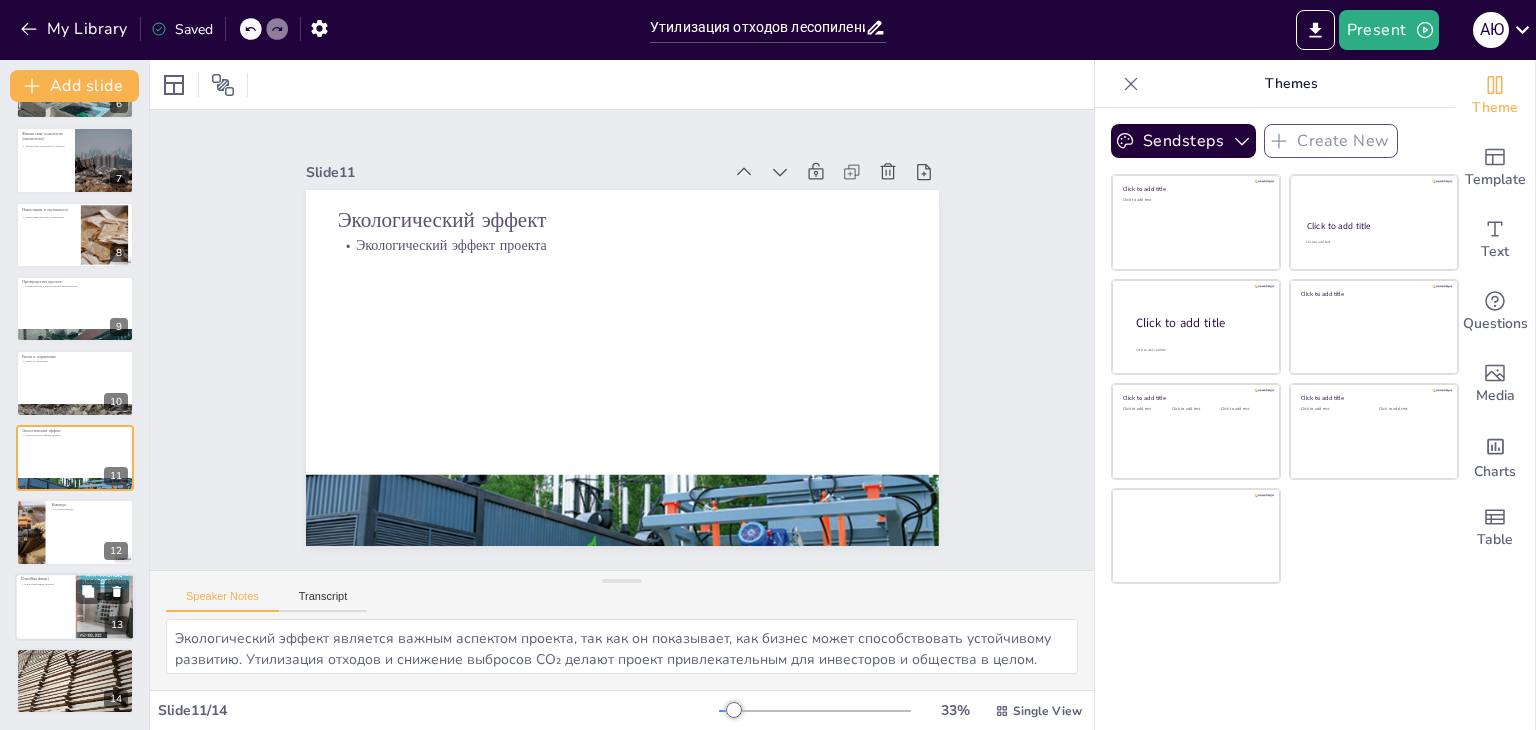 click at bounding box center [75, 607] 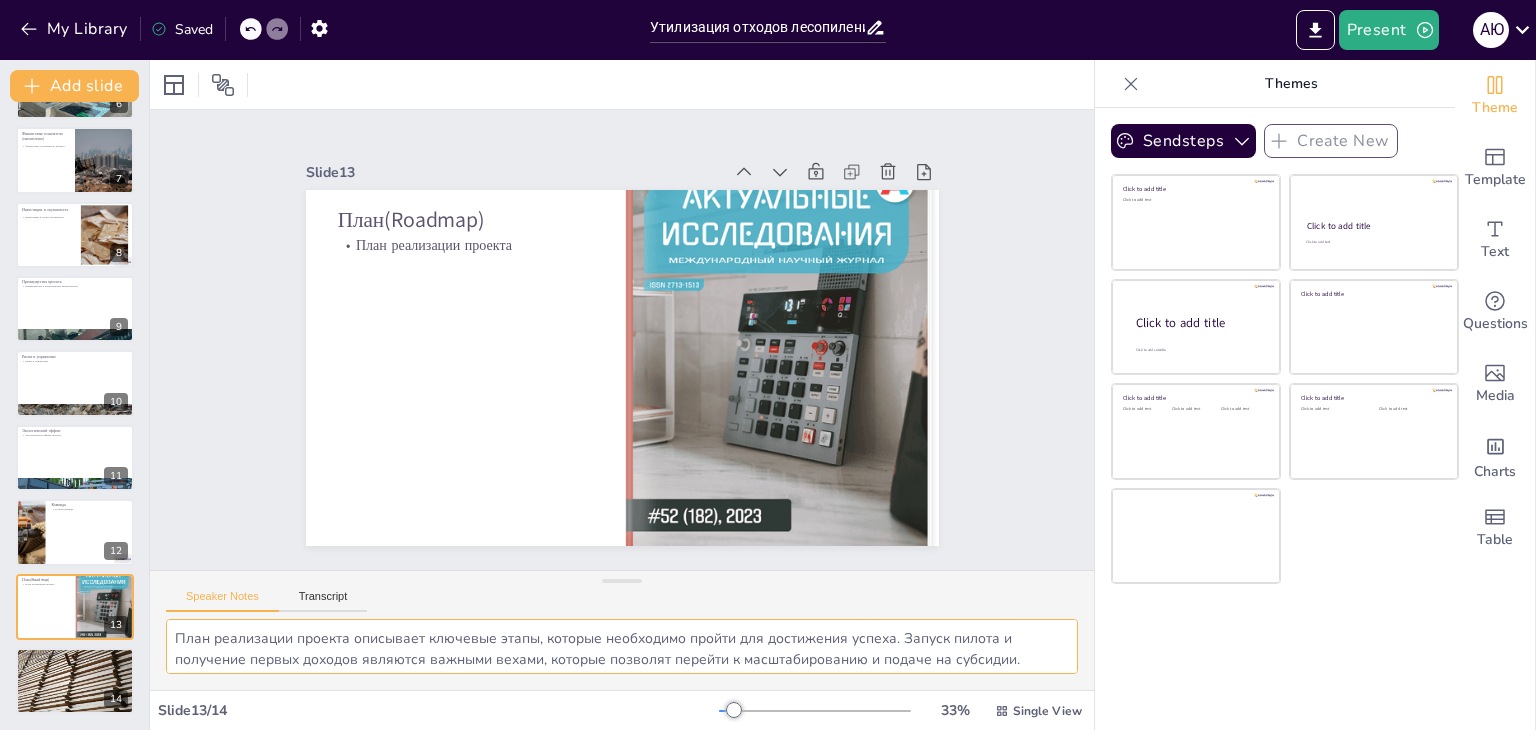 click on "План реализации проекта описывает ключевые этапы, которые необходимо пройти для достижения успеха. Запуск пилота и получение первых доходов являются важными вехами, которые позволят перейти к масштабированию и подаче на субсидии. Экспорт биоугля также открывает новые возможности для роста и развития." at bounding box center (622, 646) 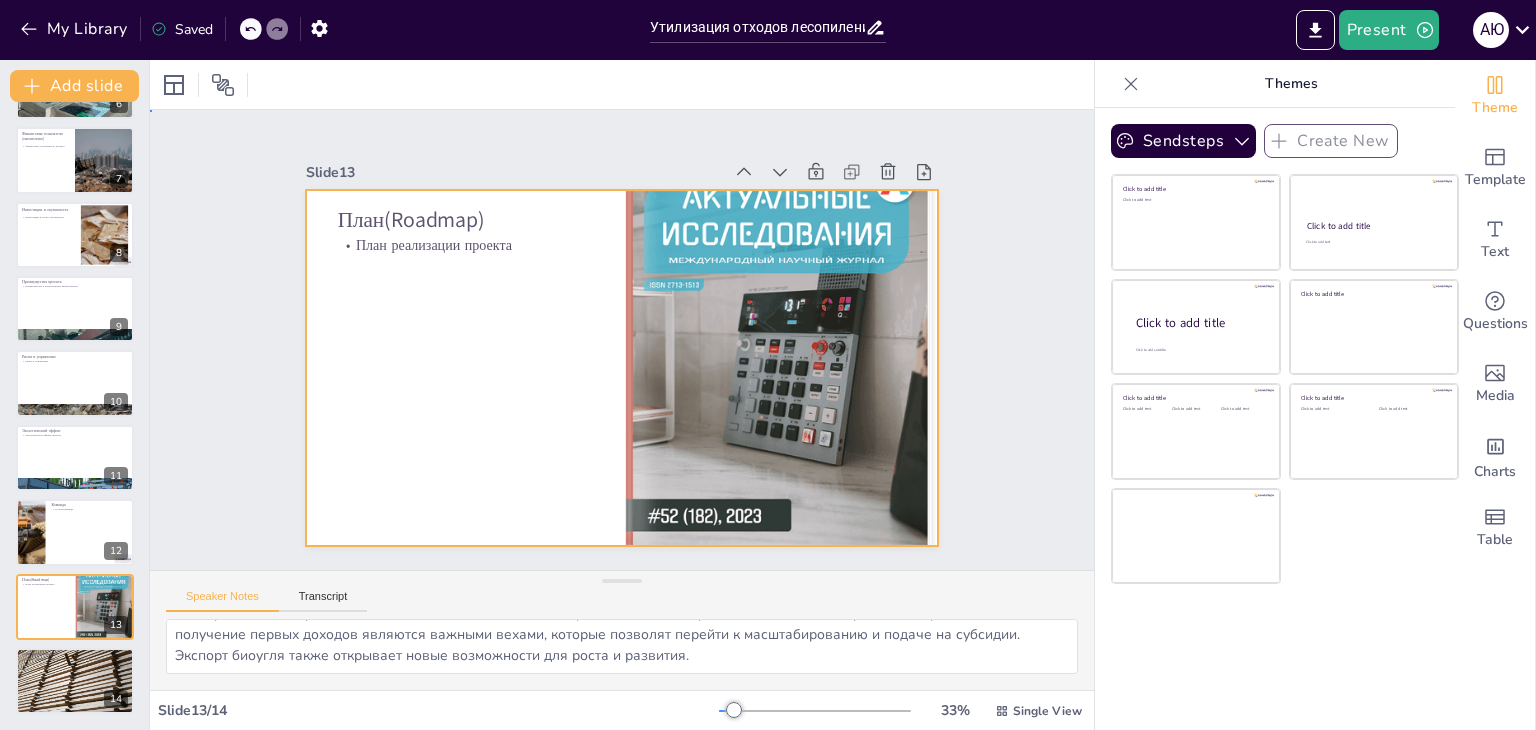 click at bounding box center (601, 358) 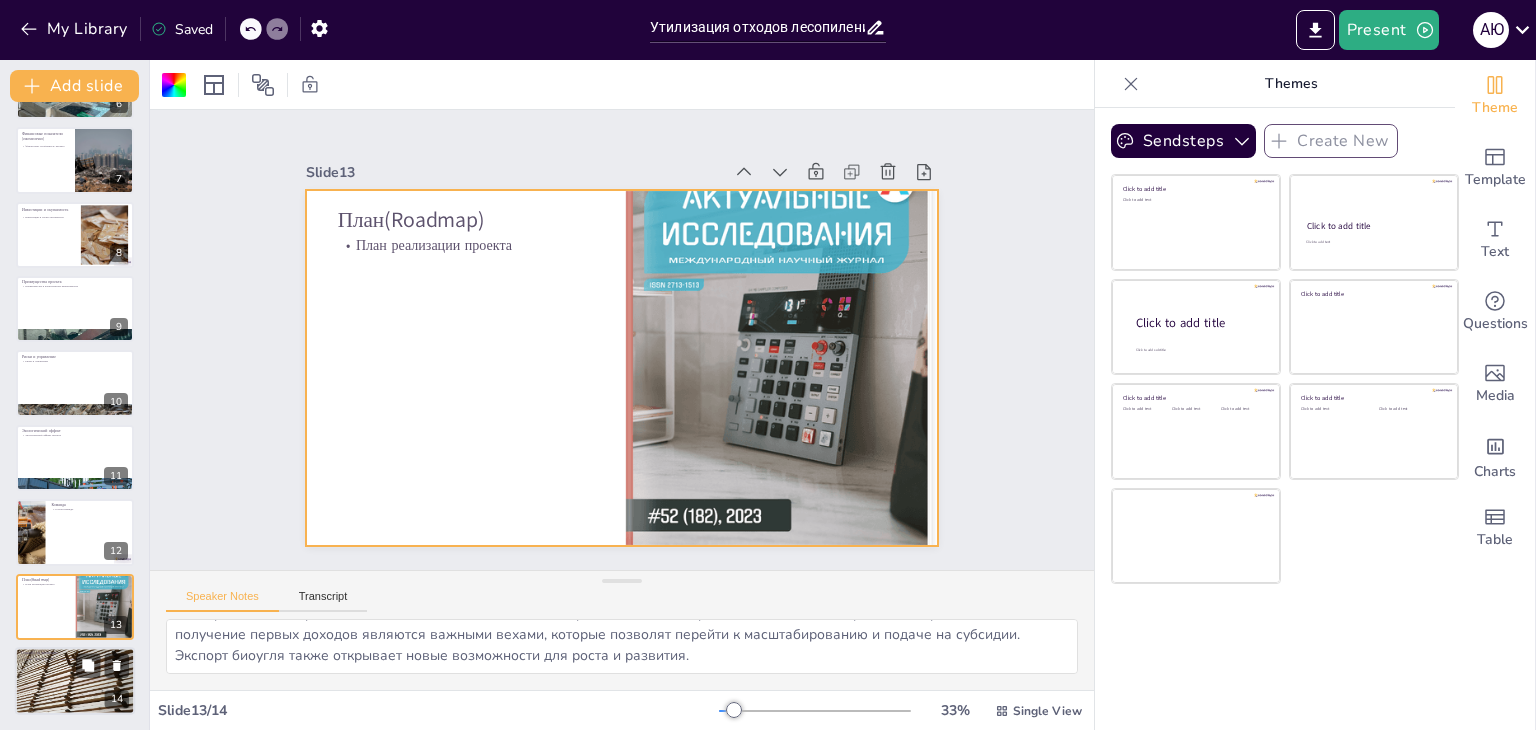 click at bounding box center [75, 681] 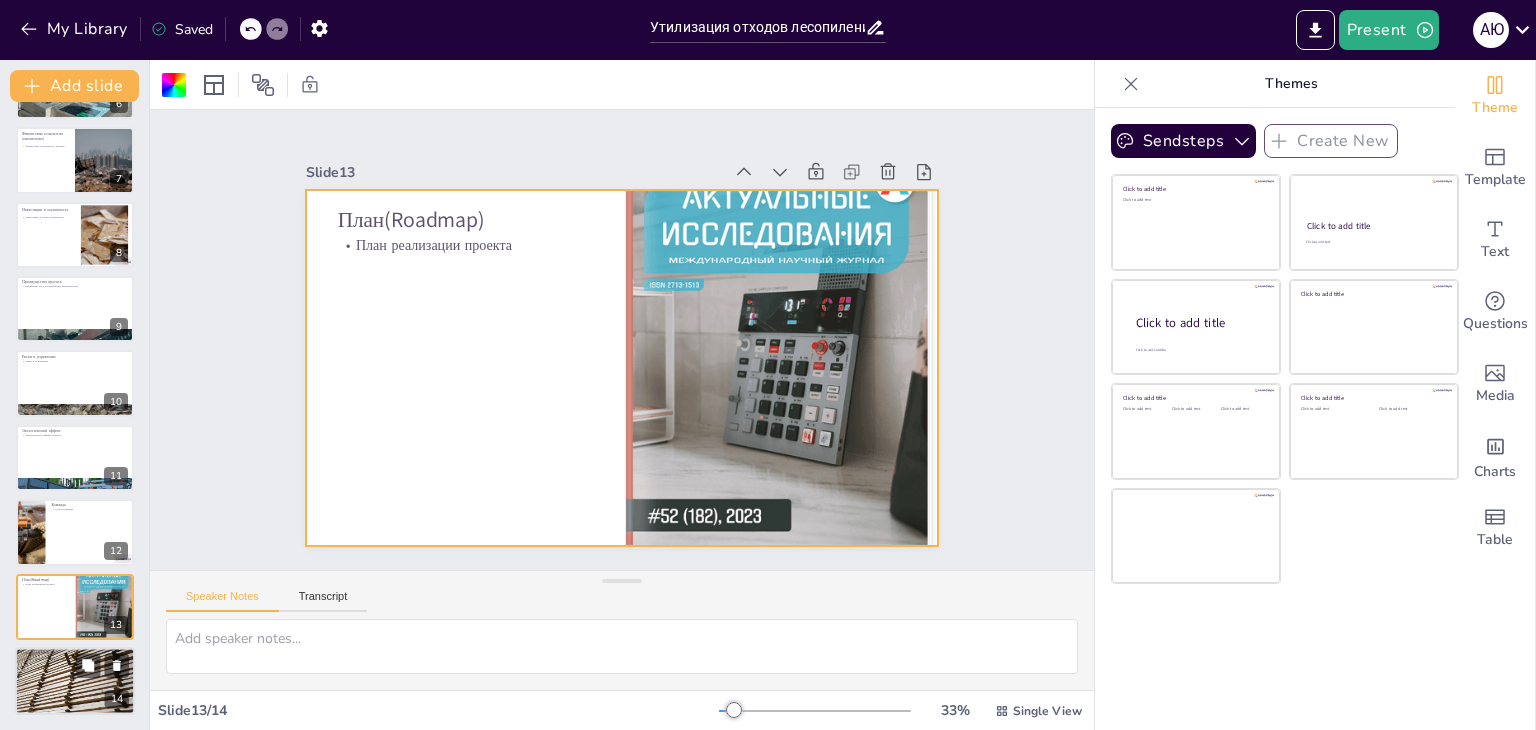 scroll, scrollTop: 436, scrollLeft: 0, axis: vertical 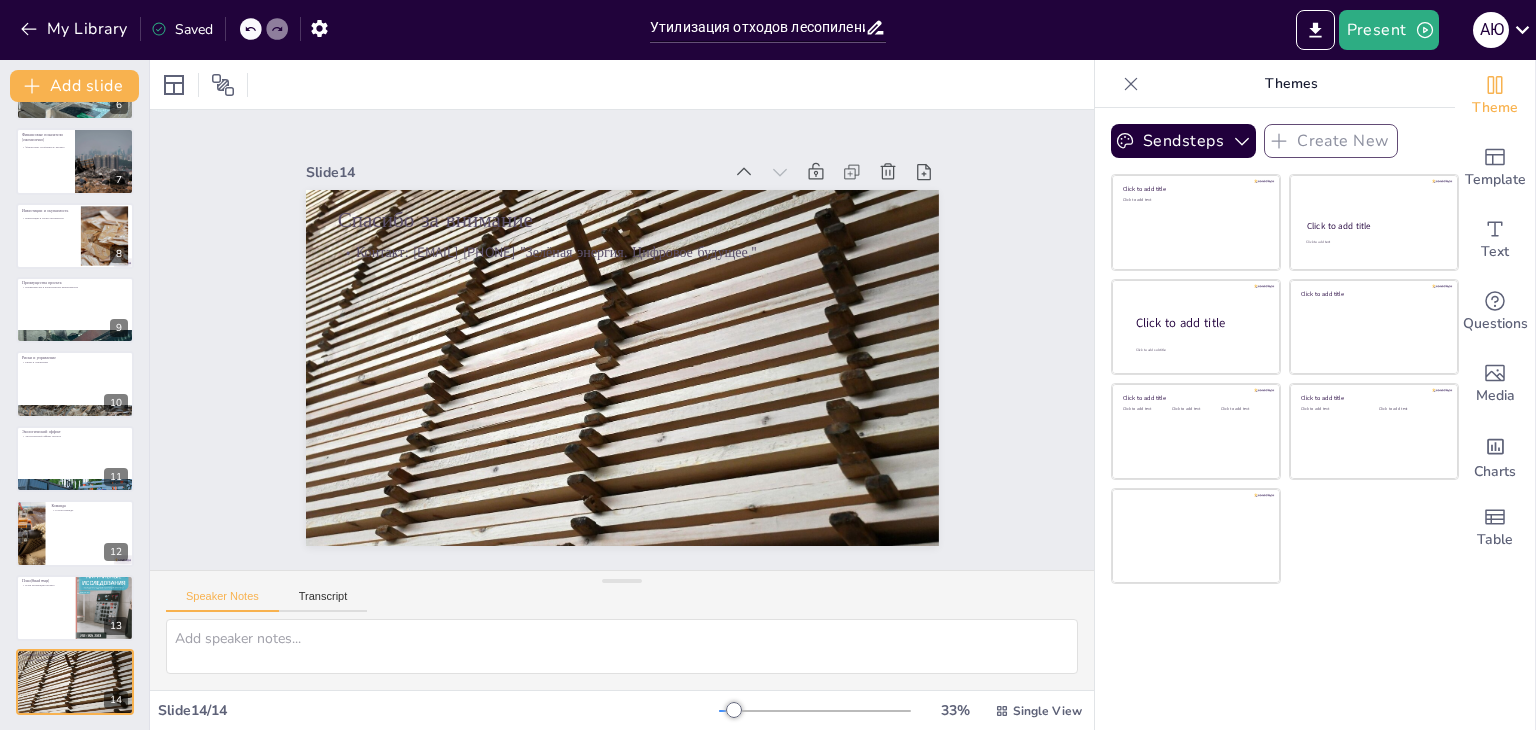 click on "Проект: Утилизация отходов лесопиления в биоуголь + майнинг Цель проекта: Создание экологически чистого производства на базе отходов лесопиления, переработка в биоуголь, генерация энергии для питания майнинга ASIC, полная утилизация, нулевые отходы. Generated with Sendsteps.ai 1 Ключевые направления Ключевые направления проекта 2 Технология Технологический процесс 3 Энергобаланс Энергобаланс проекта 4 Майнинг (ASIC) Майнинг как источник дохода 5 Продукт — биоуголь Продукт и его применение 6 Финансовые показатели (ежемесячно) Финансовая устойчивость проекта 7 8 9 10 11 12 13" at bounding box center (74, 198) 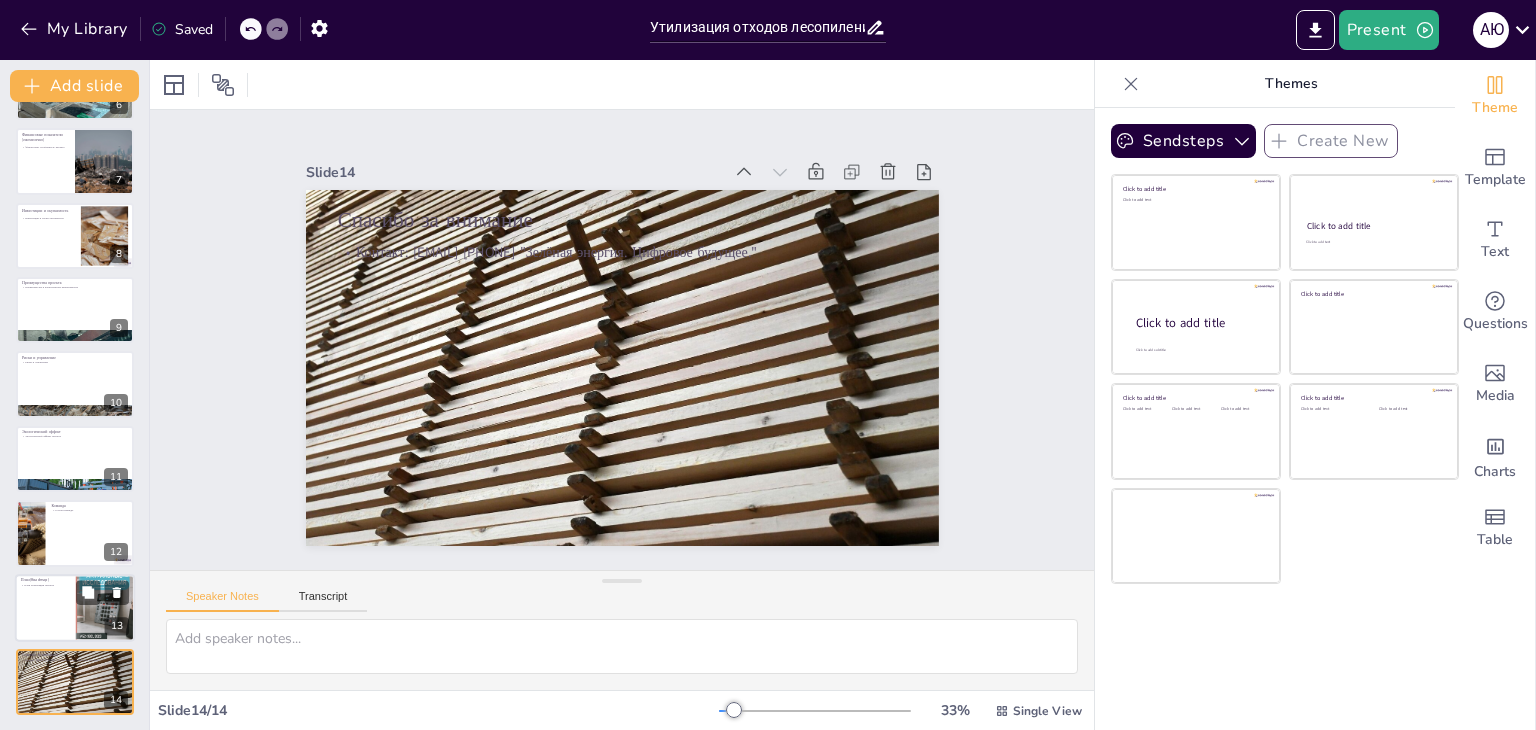 click at bounding box center (75, 608) 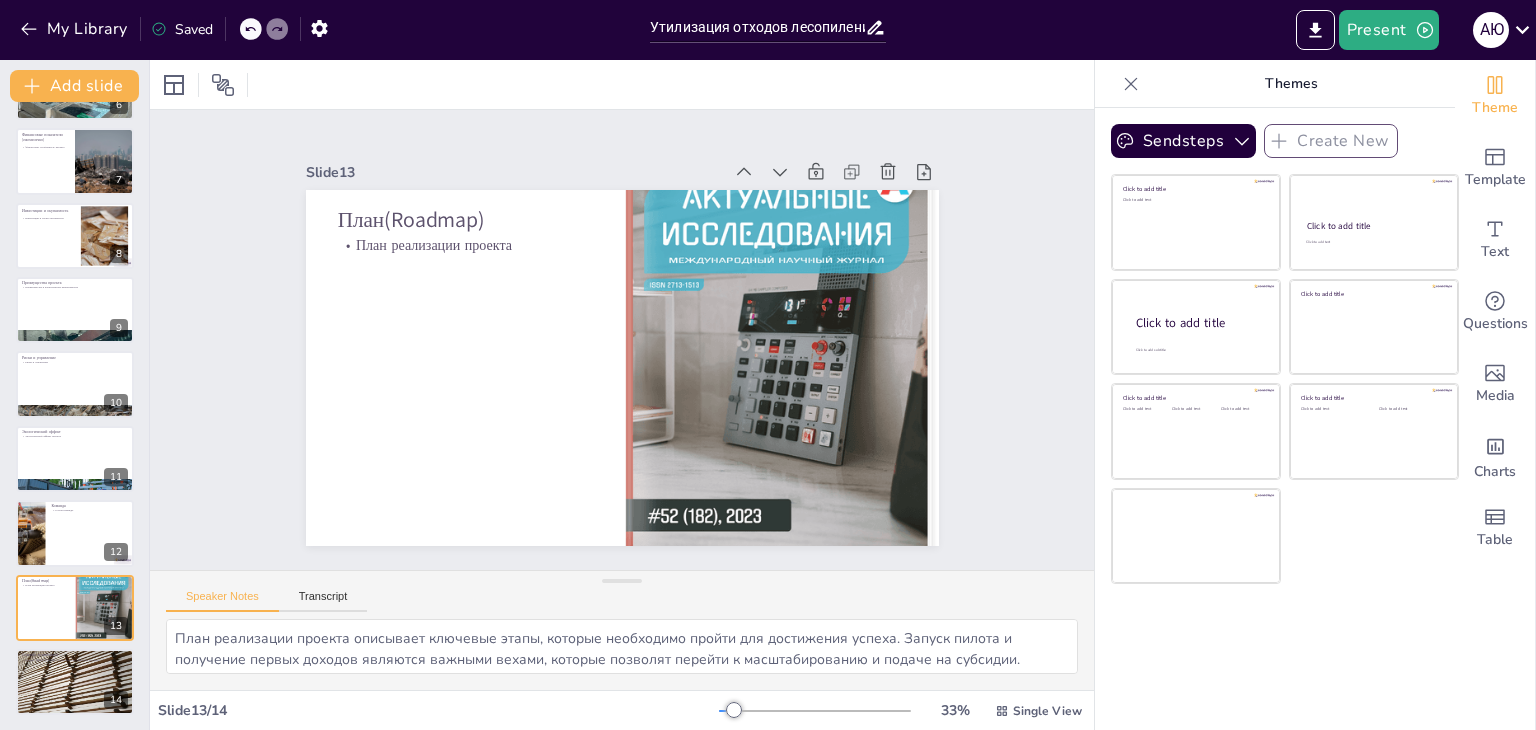 scroll, scrollTop: 437, scrollLeft: 0, axis: vertical 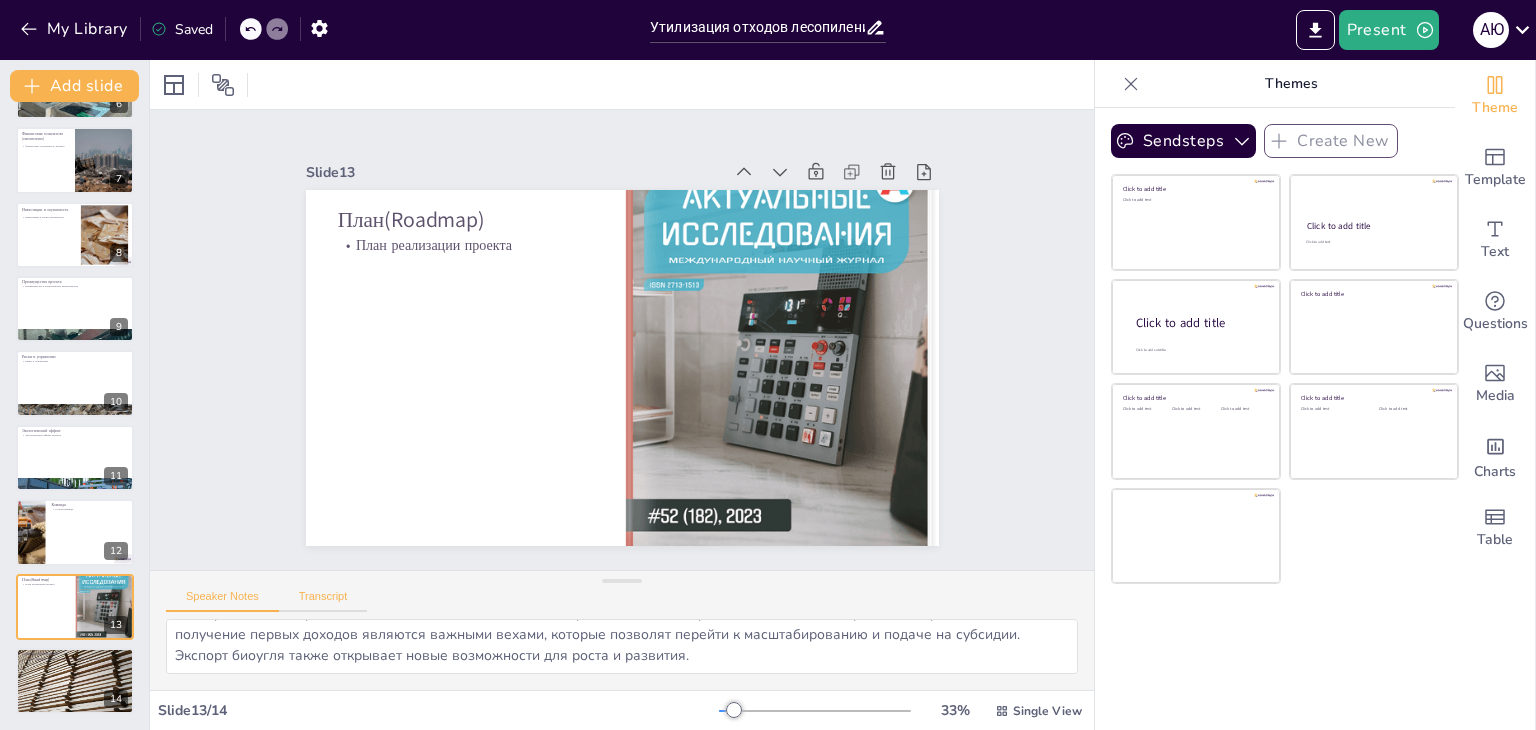click on "Transcript" at bounding box center (323, 601) 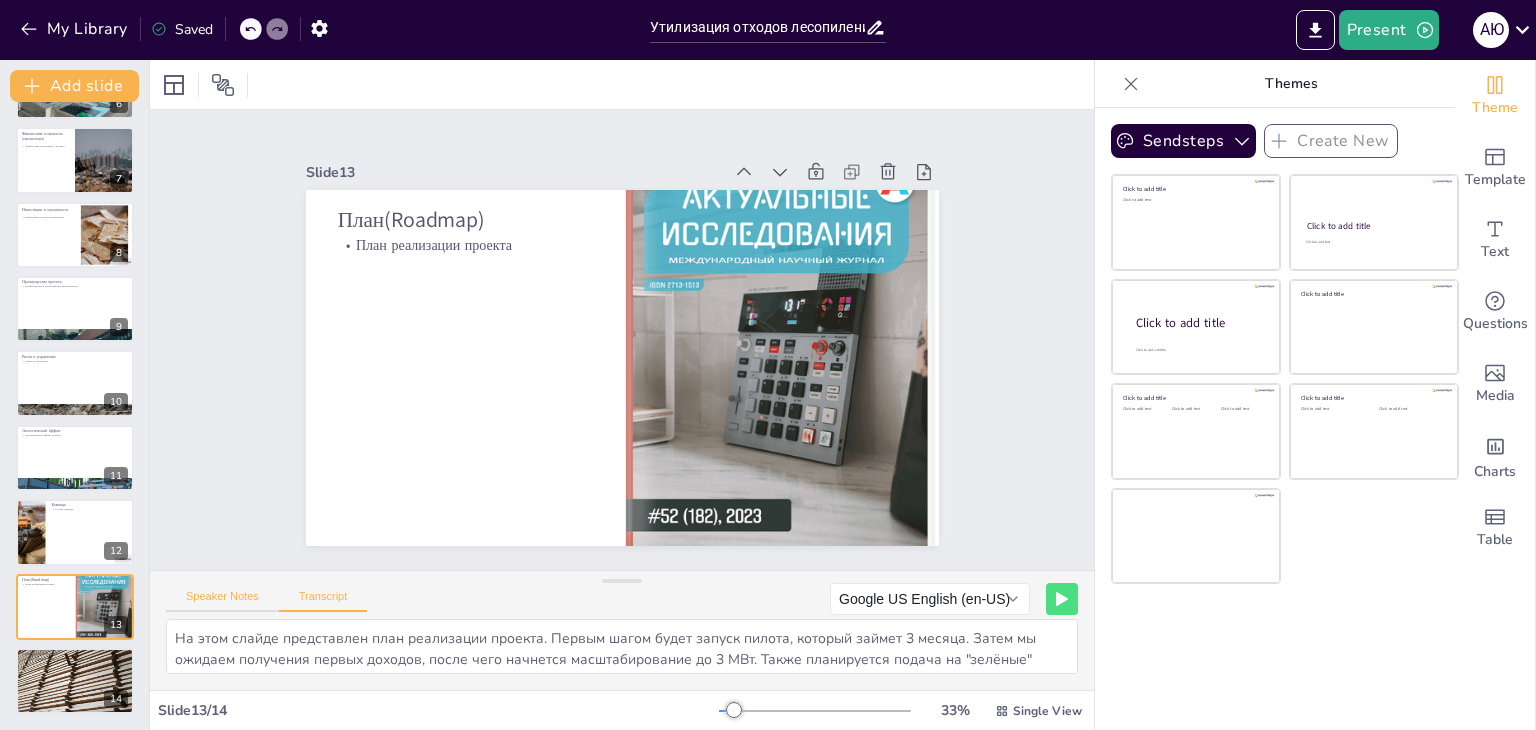click on "Speaker Notes" at bounding box center (222, 601) 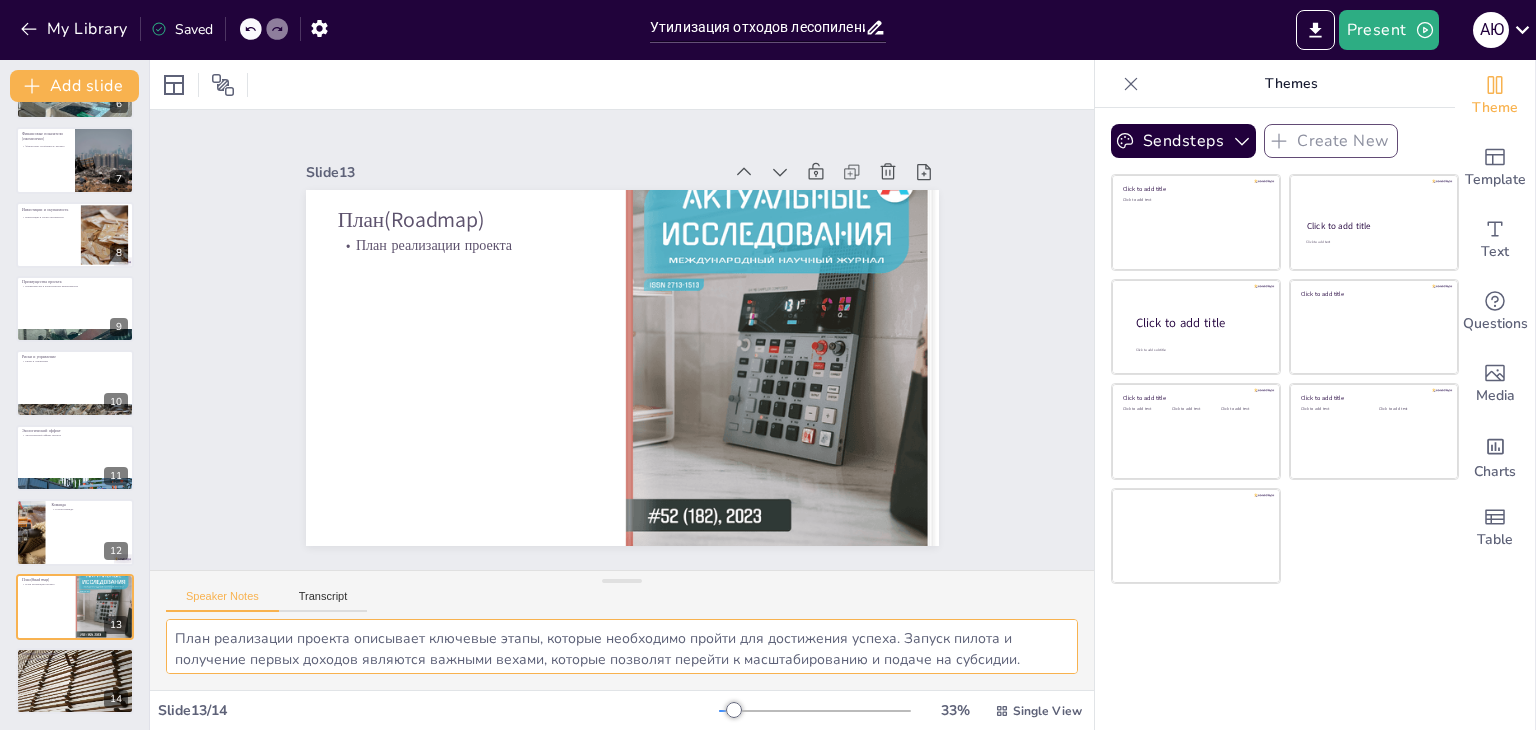click on "План реализации проекта описывает ключевые этапы, которые необходимо пройти для достижения успеха. Запуск пилота и получение первых доходов являются важными вехами, которые позволят перейти к масштабированию и подаче на субсидии. Экспорт биоугля также открывает новые возможности для роста и развития." at bounding box center (622, 646) 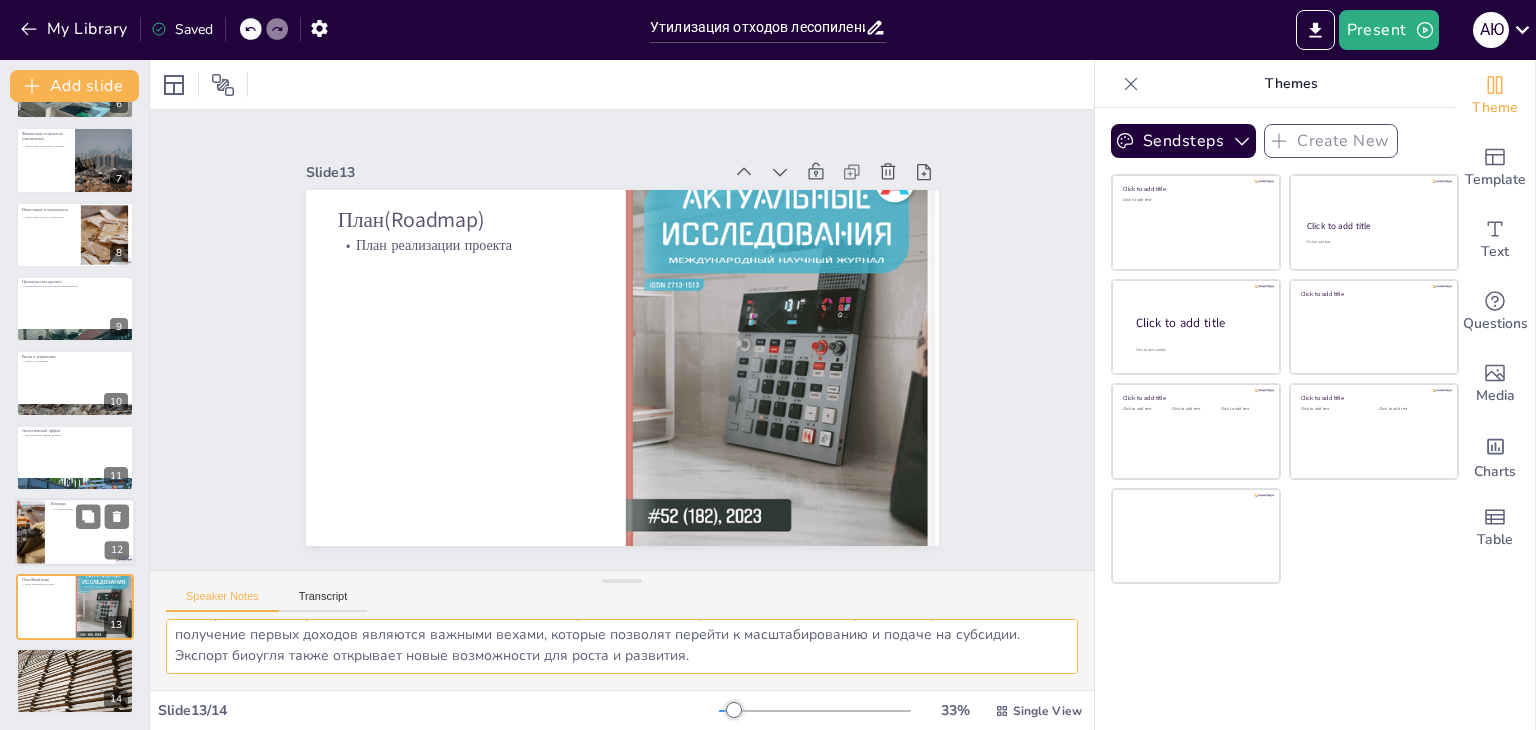 click at bounding box center [30, 532] 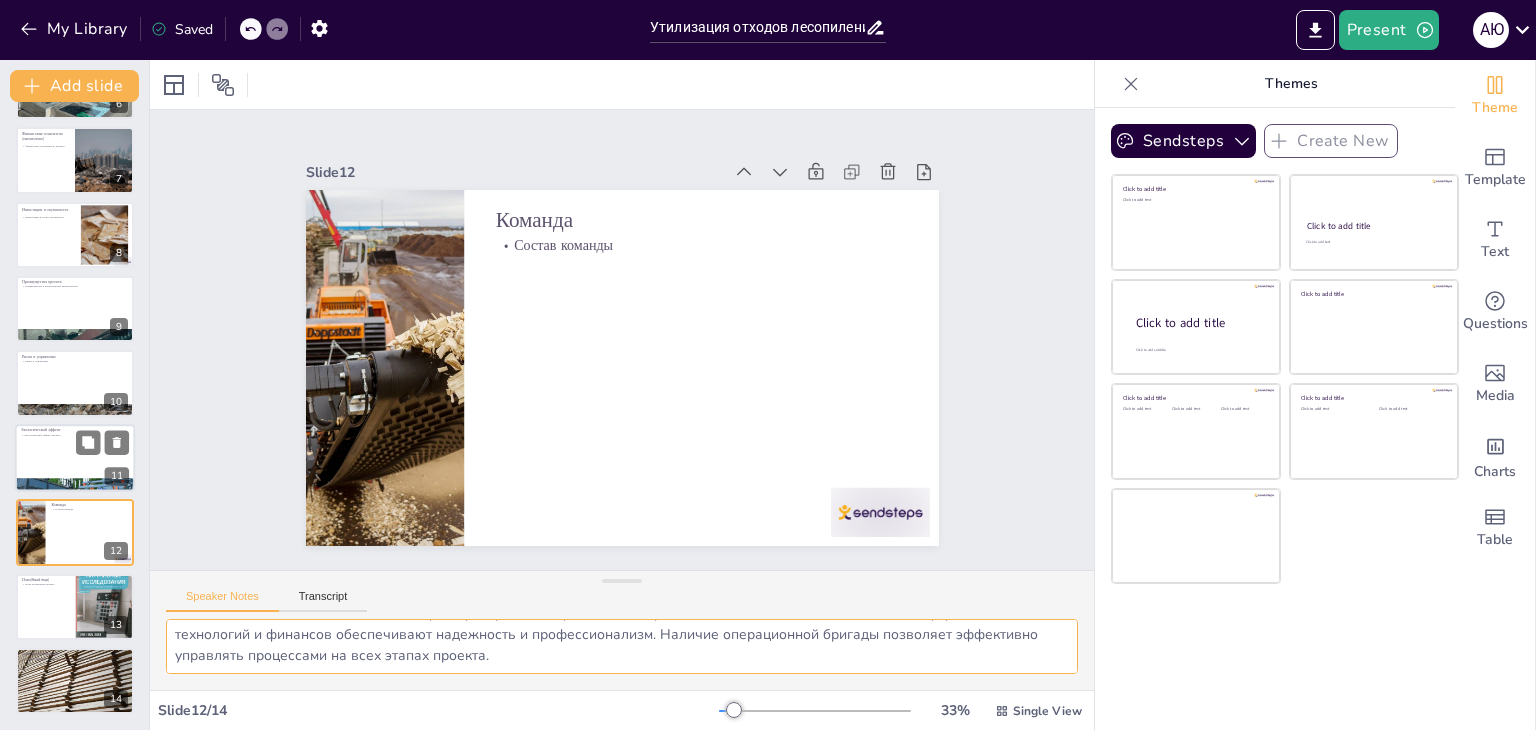 click at bounding box center [75, 458] 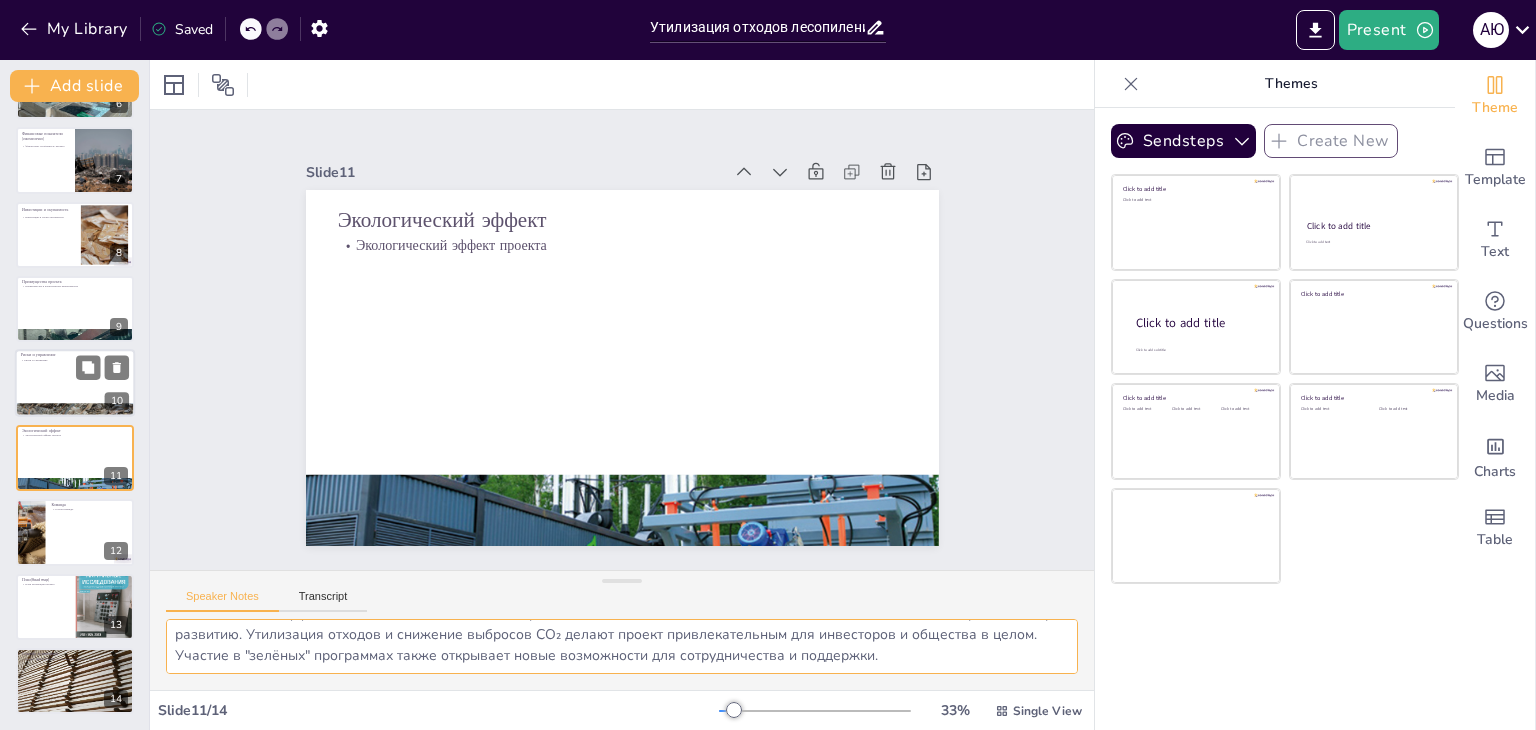 click at bounding box center [75, 410] 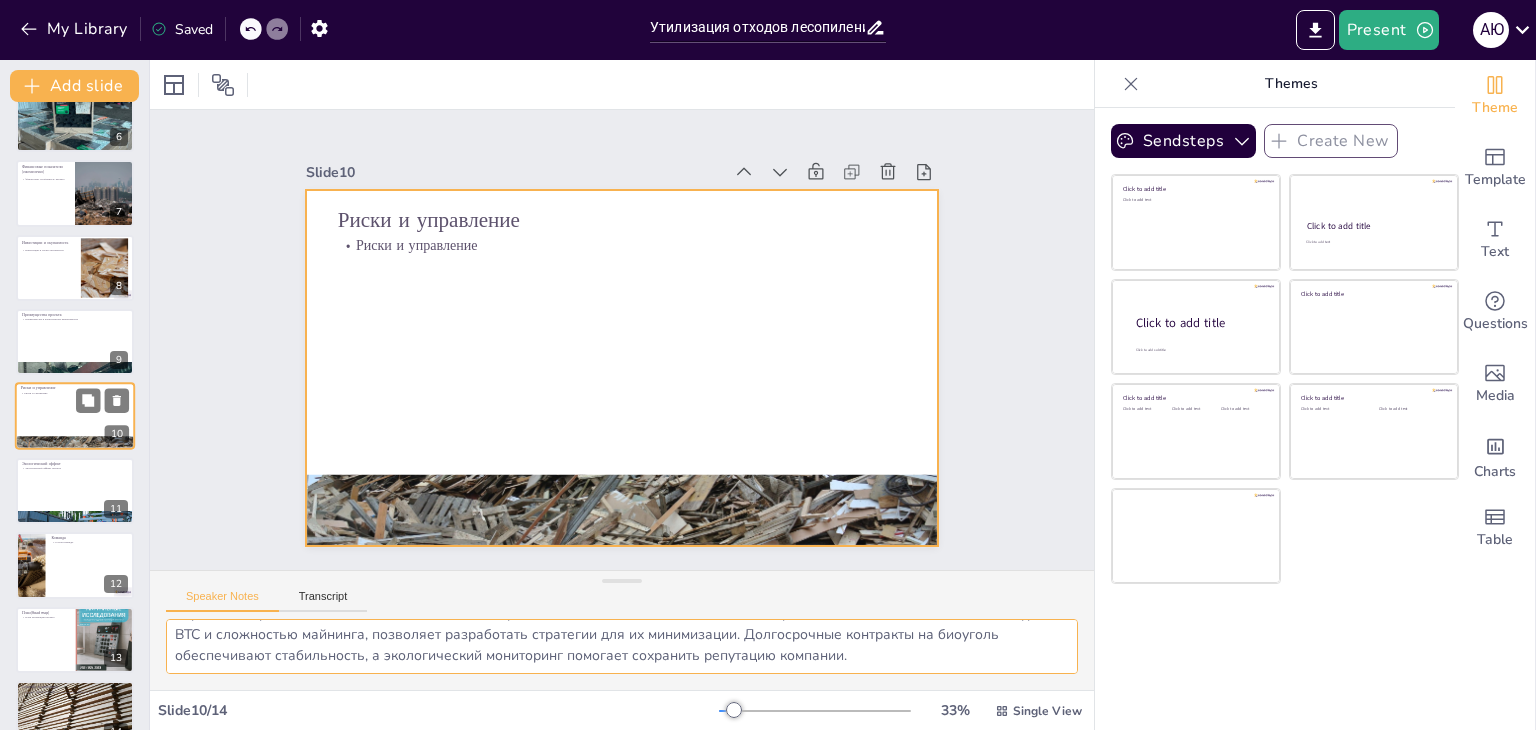 scroll, scrollTop: 0, scrollLeft: 0, axis: both 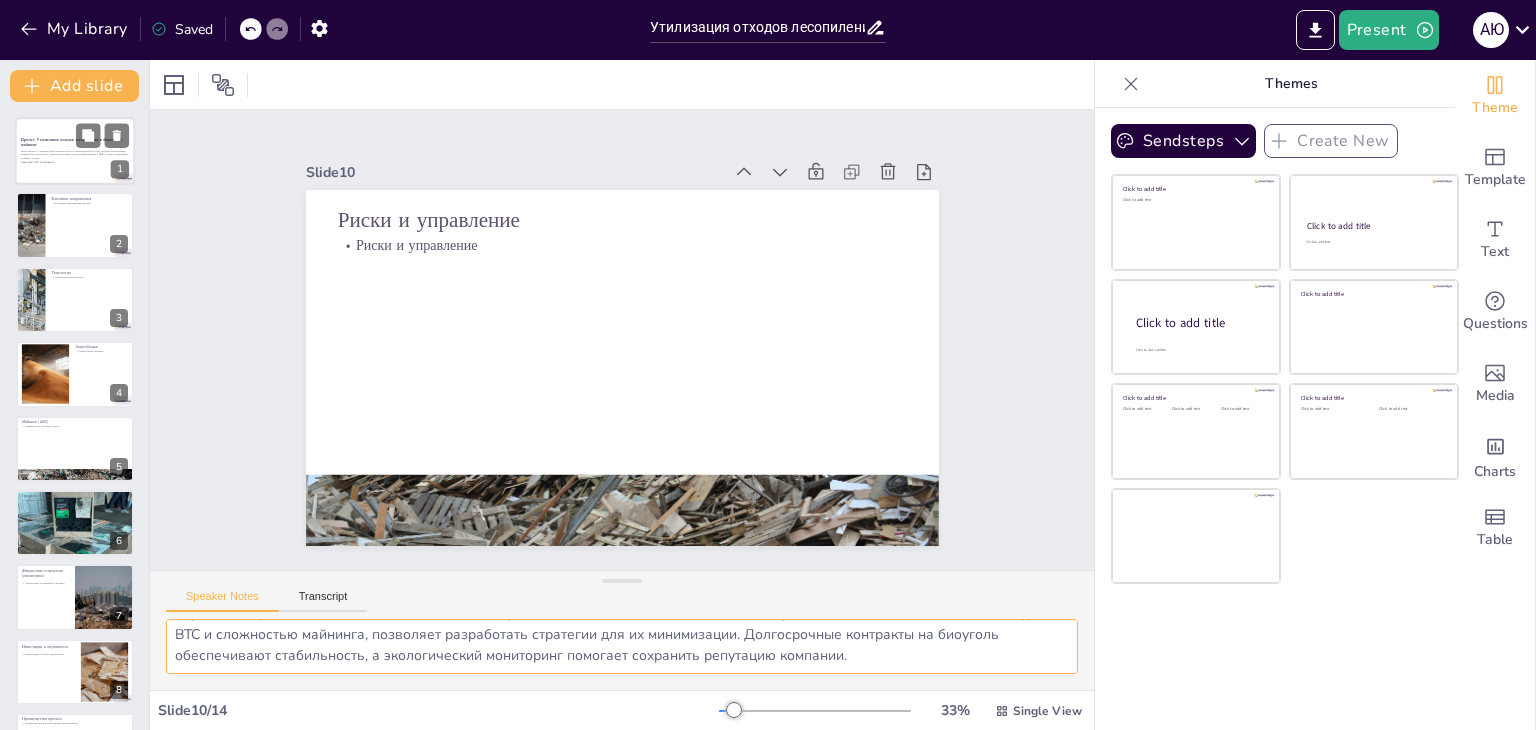 click on "Цель проекта: Создание экологически чистого производства на базе отходов лесопиления, переработка в биоуголь, генерация энергии для питания майнинга ASIC, полная утилизация, нулевые отходы. Generated with Sendsteps.ai" at bounding box center [75, 156] 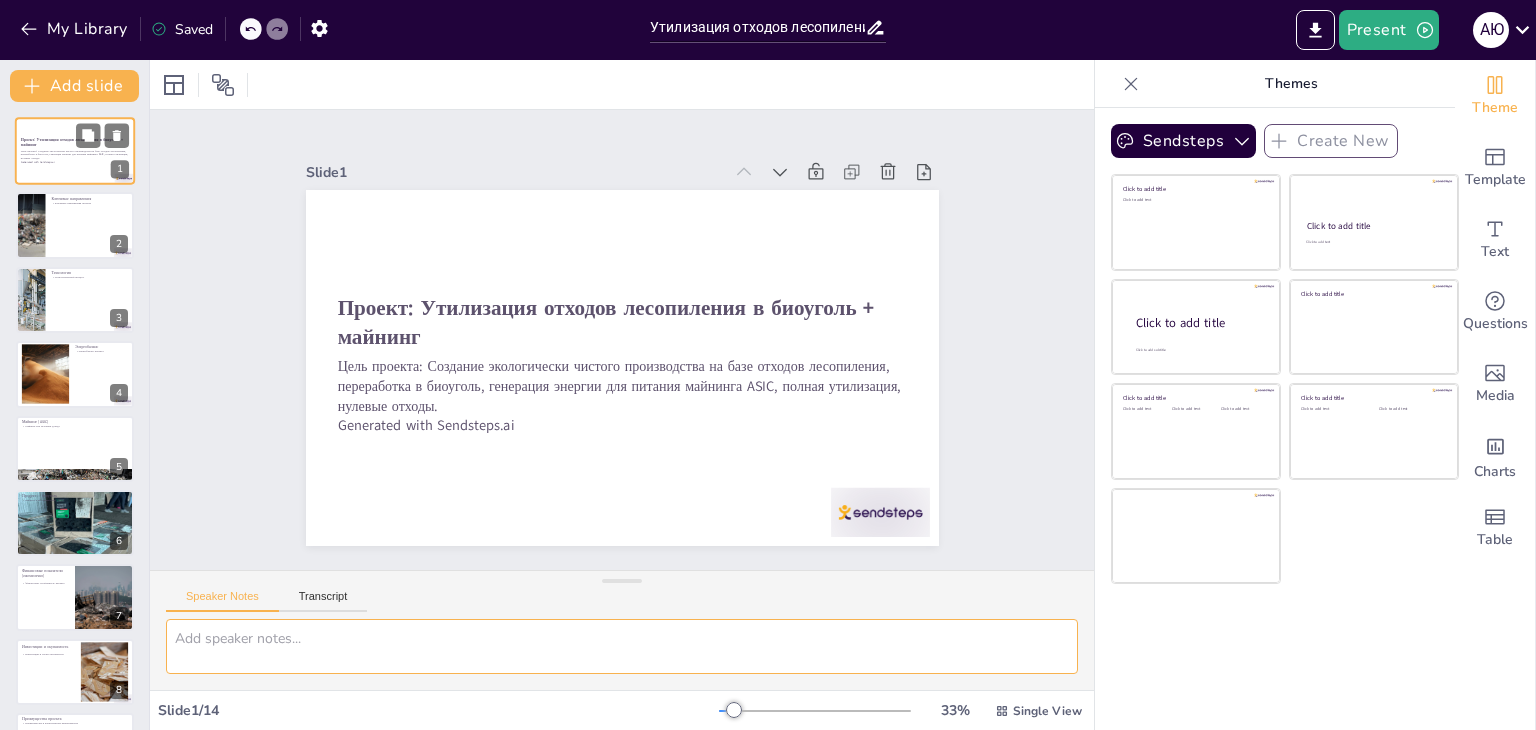 scroll, scrollTop: 0, scrollLeft: 0, axis: both 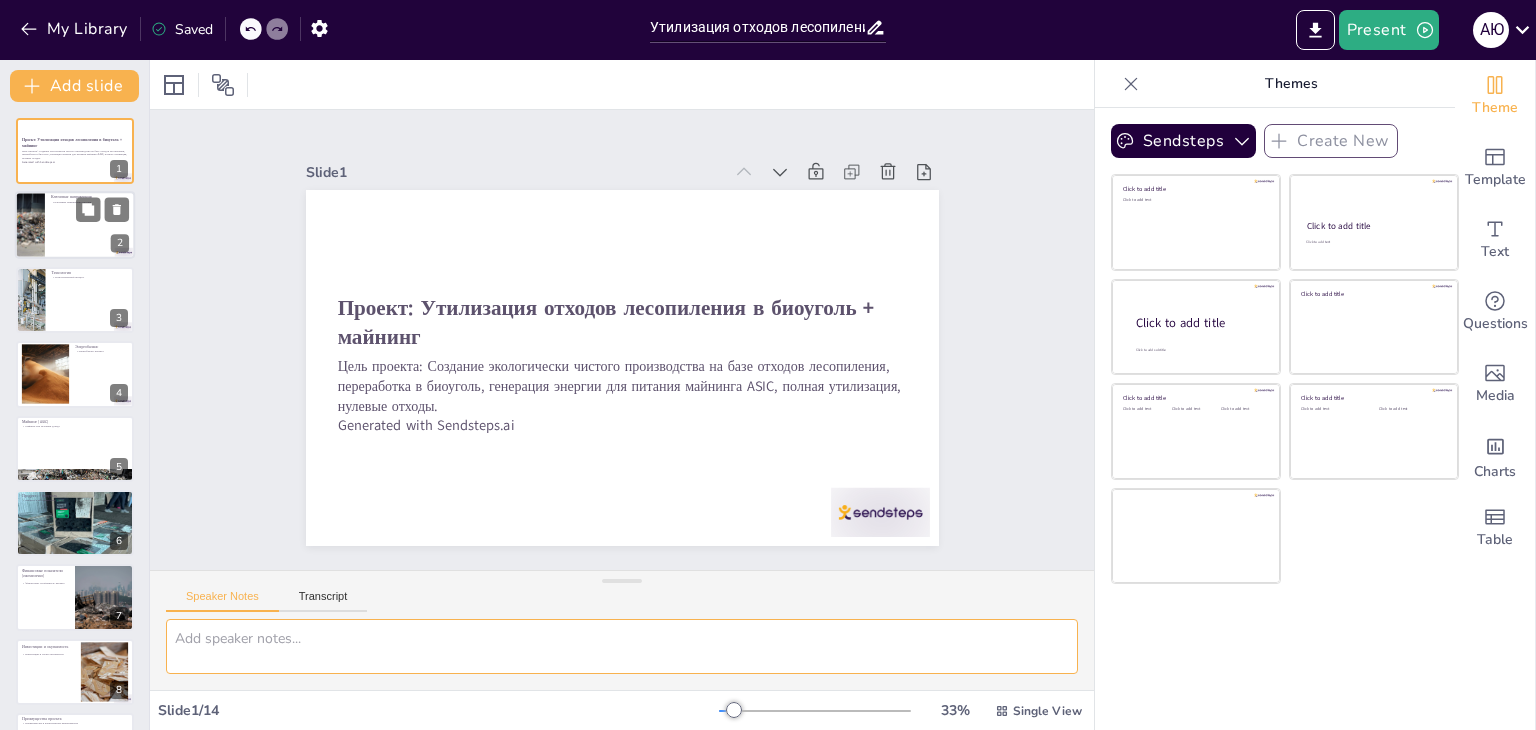 click at bounding box center [75, 226] 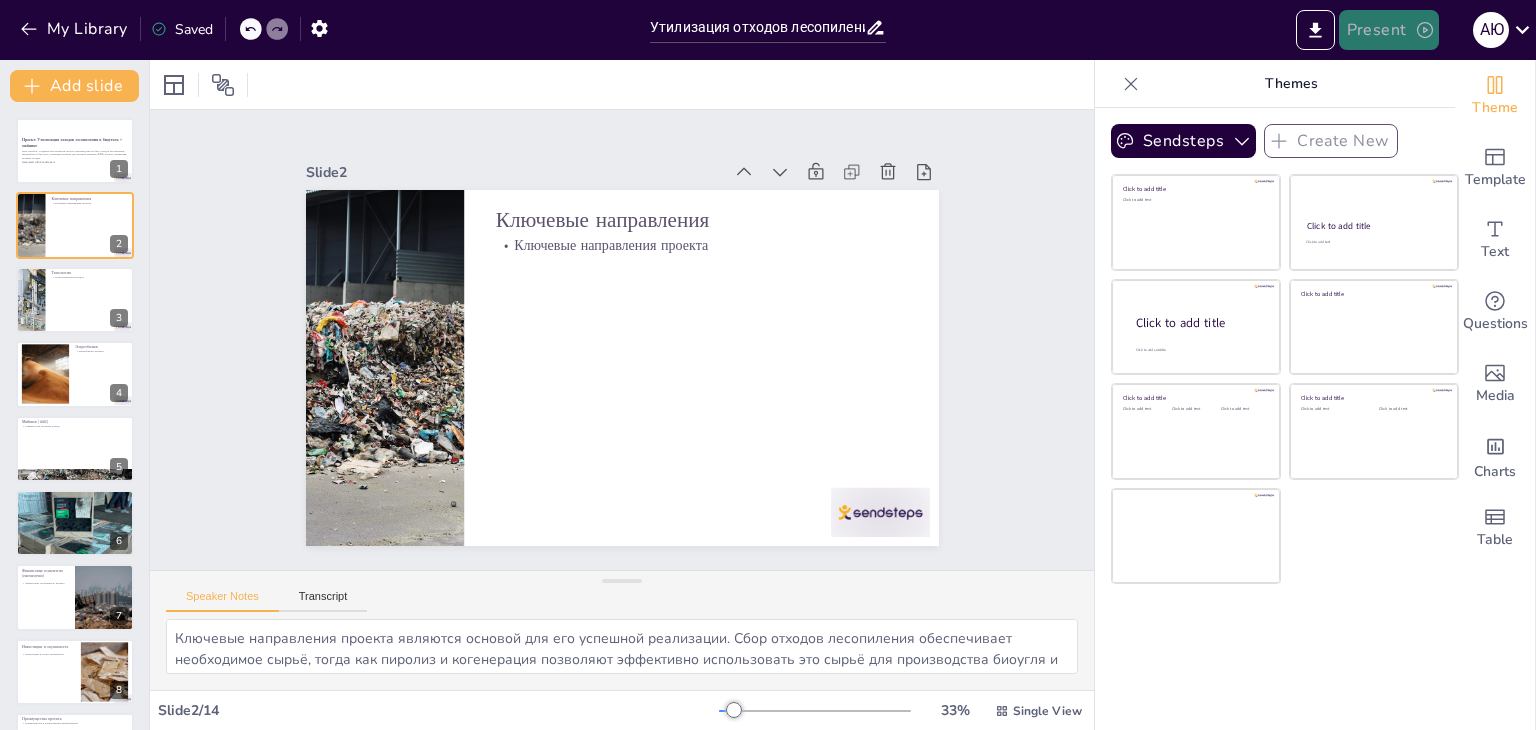 click on "Present" at bounding box center [1389, 30] 